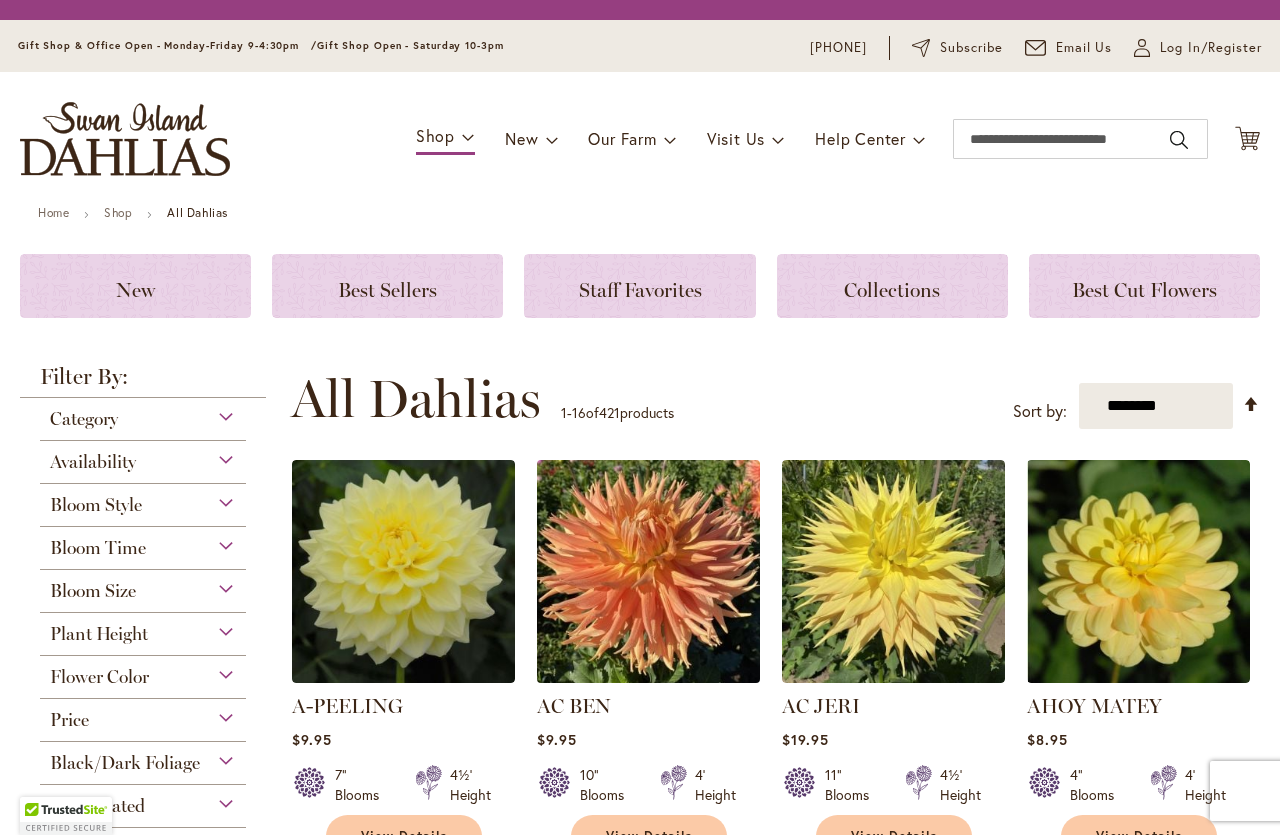 scroll, scrollTop: 0, scrollLeft: 0, axis: both 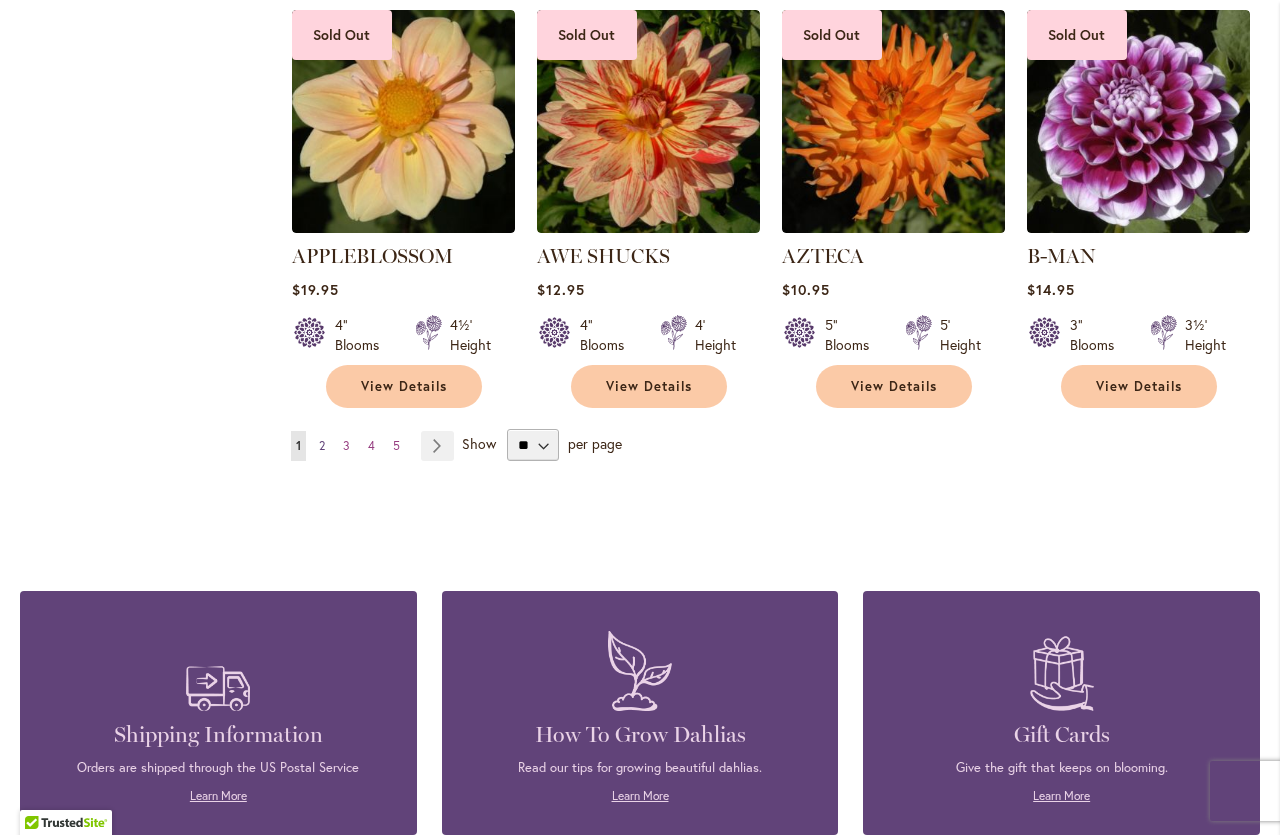 click on "2" at bounding box center [322, 445] 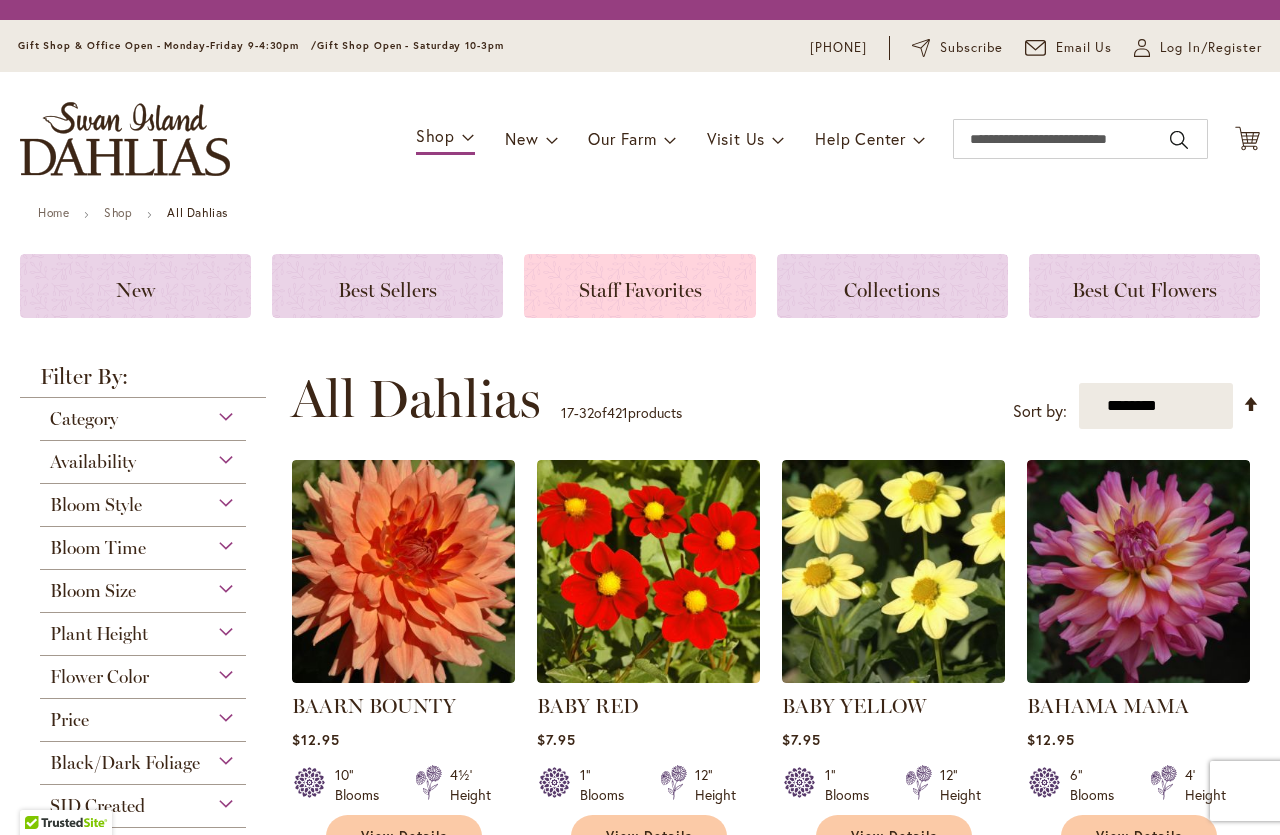 scroll, scrollTop: 0, scrollLeft: 0, axis: both 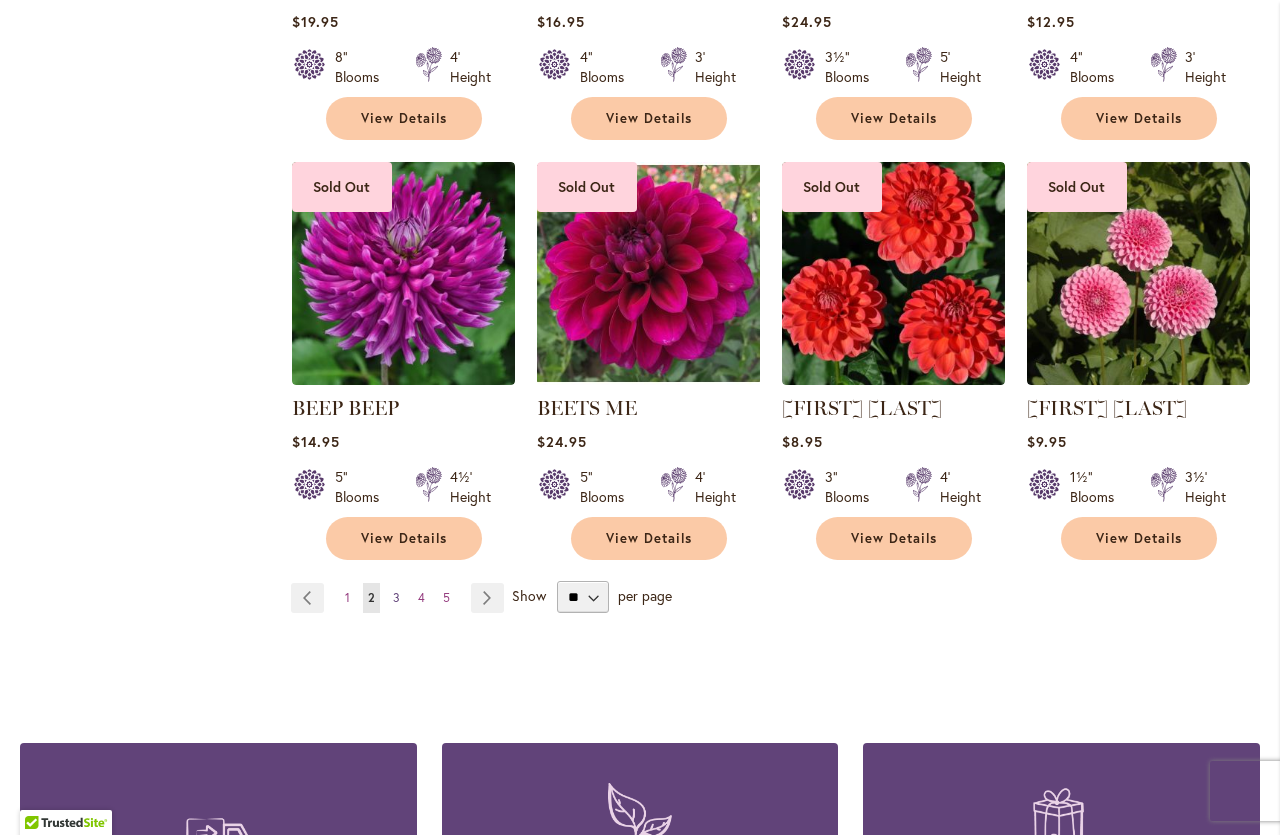 click on "3" at bounding box center (396, 597) 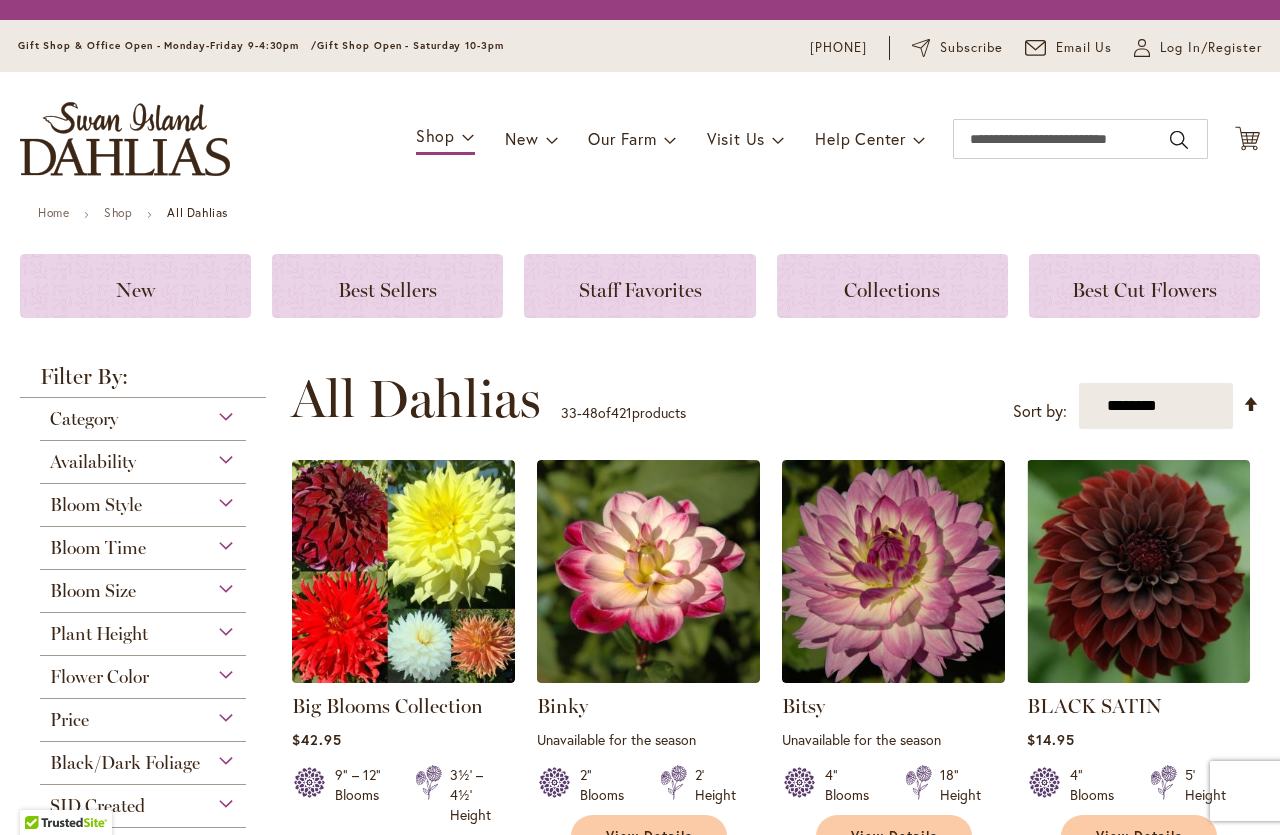 scroll, scrollTop: 0, scrollLeft: 0, axis: both 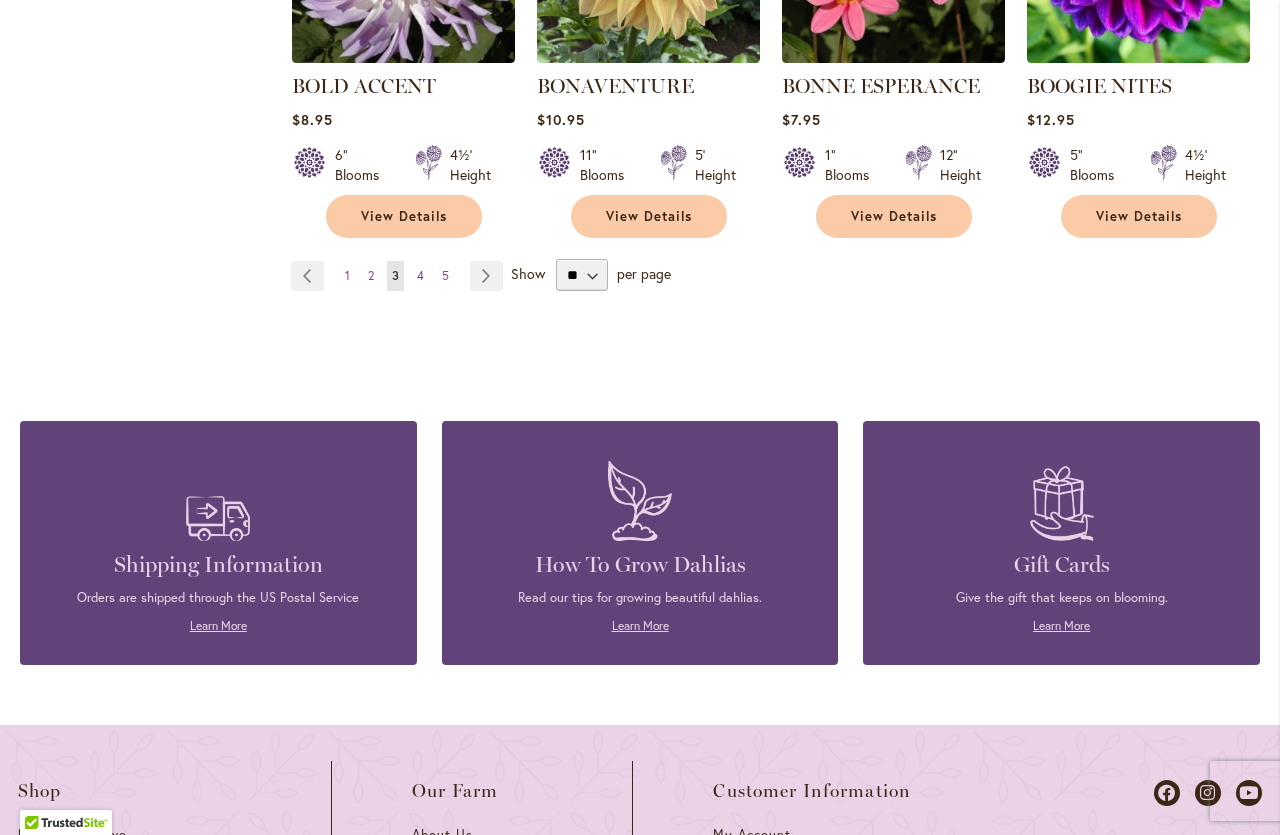 click on "4" at bounding box center (420, 275) 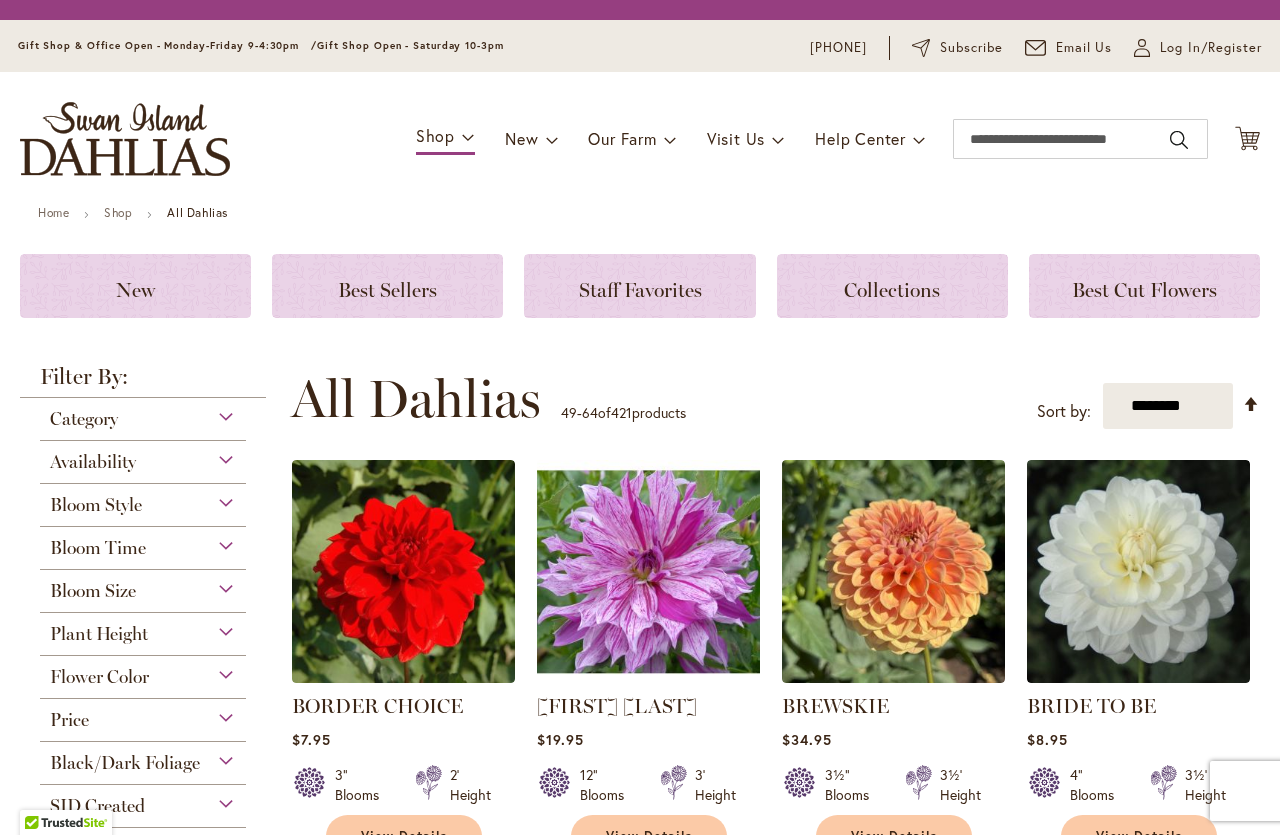 scroll, scrollTop: 0, scrollLeft: 0, axis: both 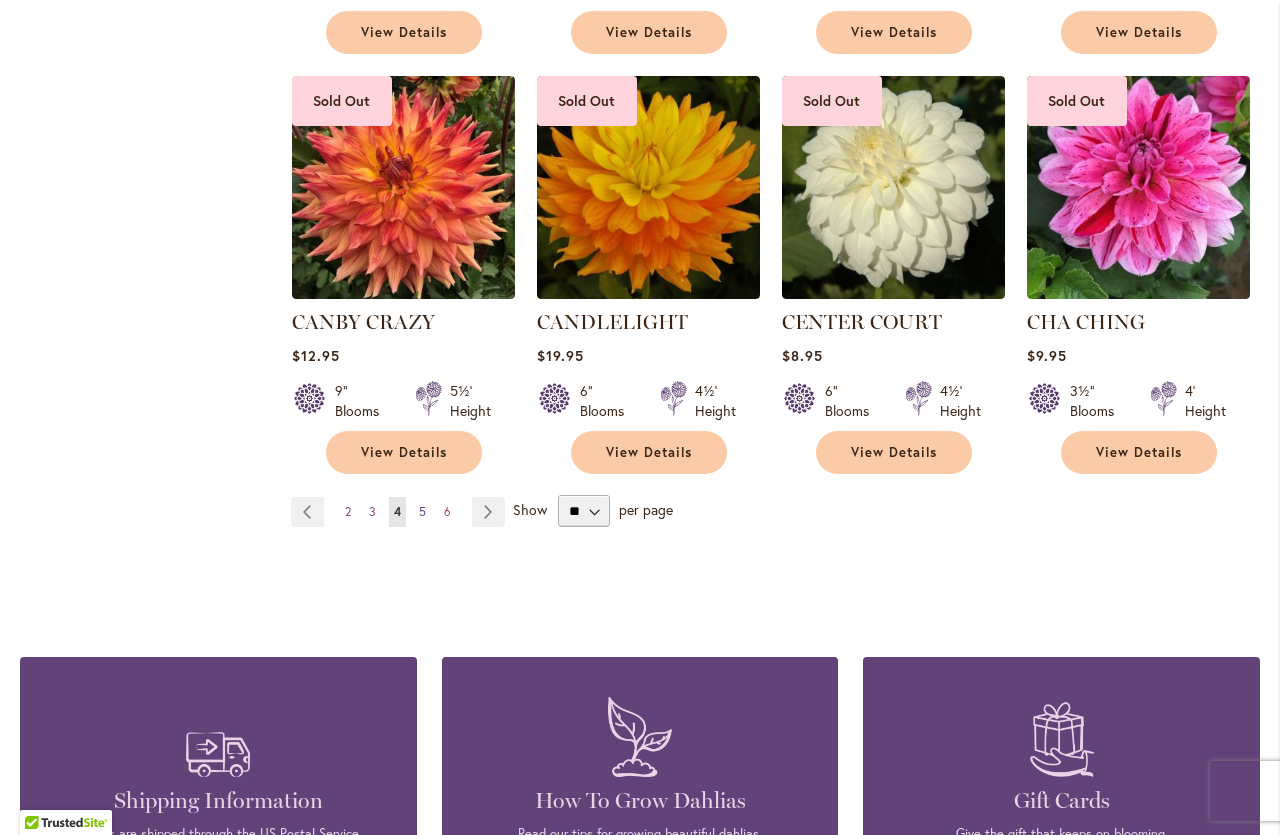 click on "5" at bounding box center [422, 511] 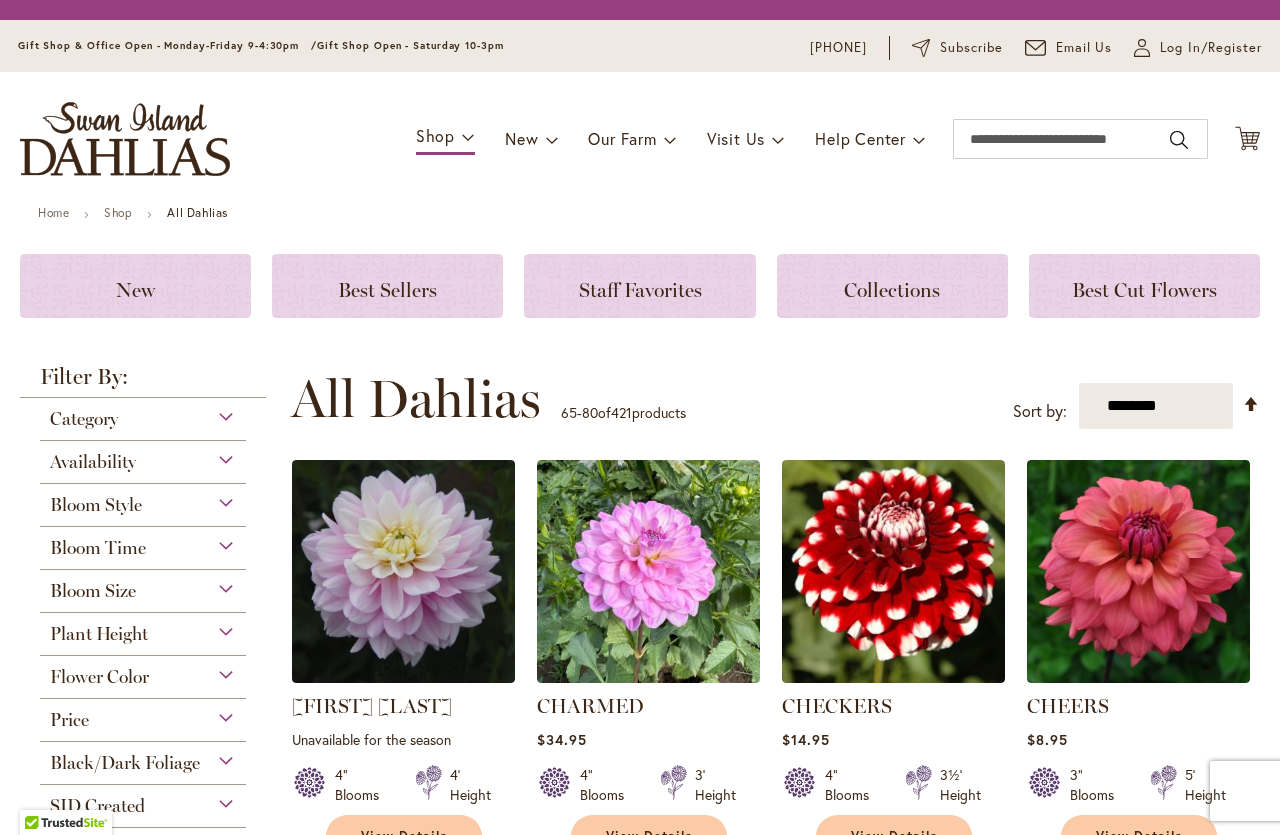 scroll, scrollTop: 0, scrollLeft: 0, axis: both 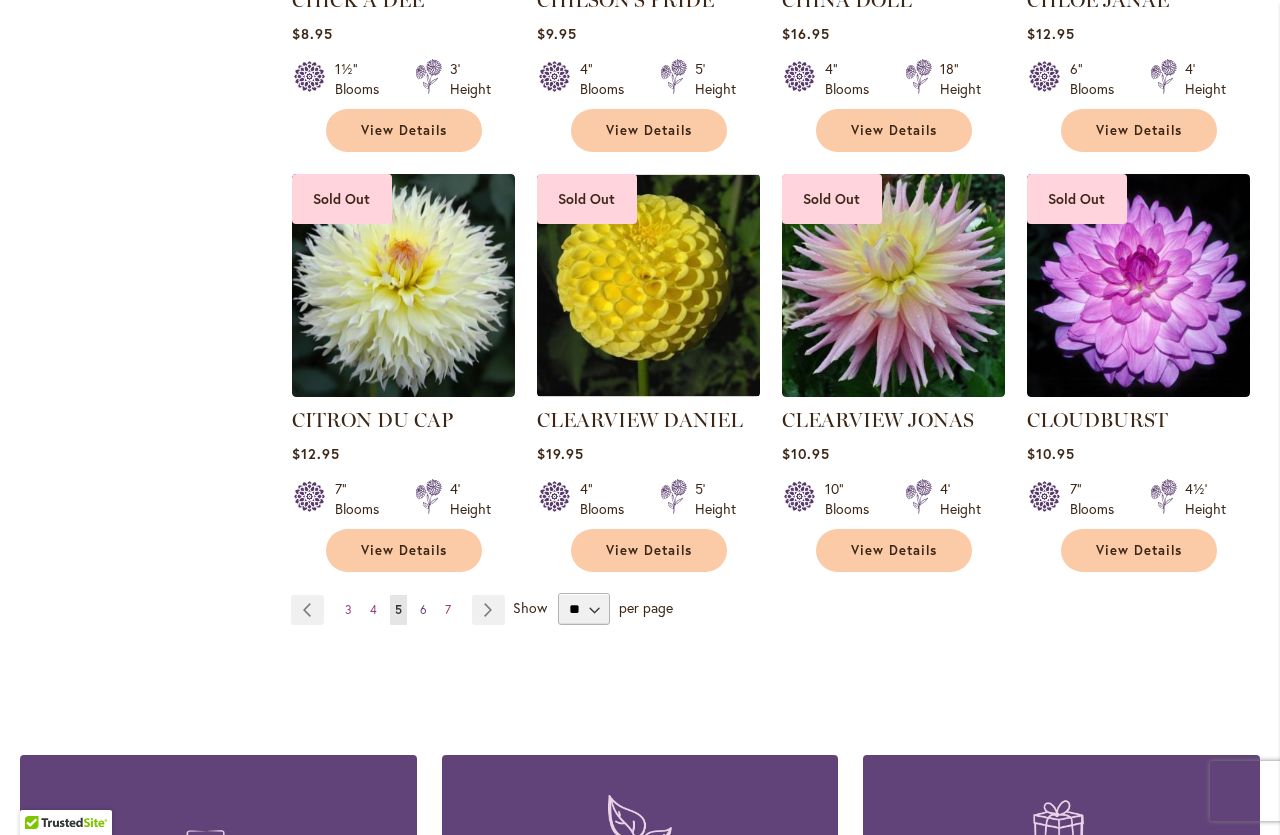 click on "6" at bounding box center [423, 609] 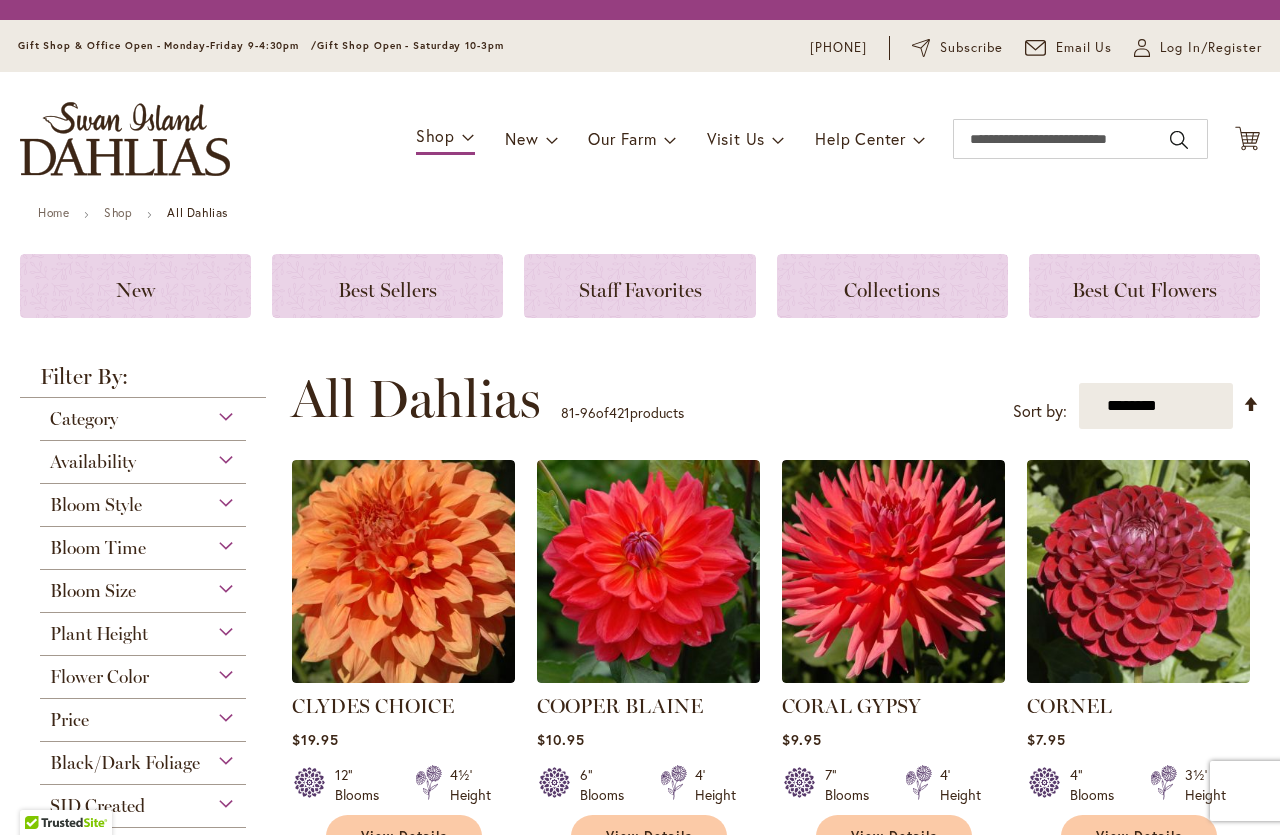 scroll, scrollTop: 0, scrollLeft: 0, axis: both 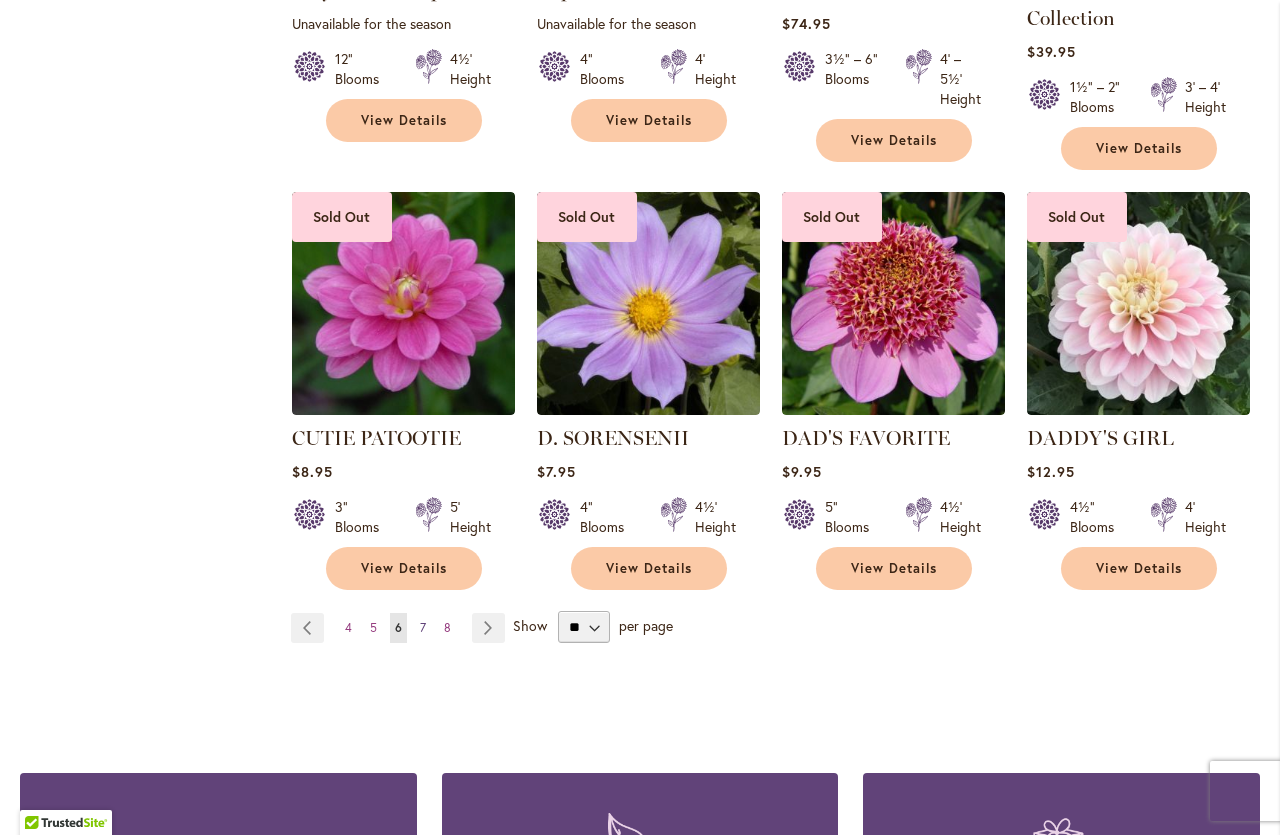click on "7" at bounding box center (423, 627) 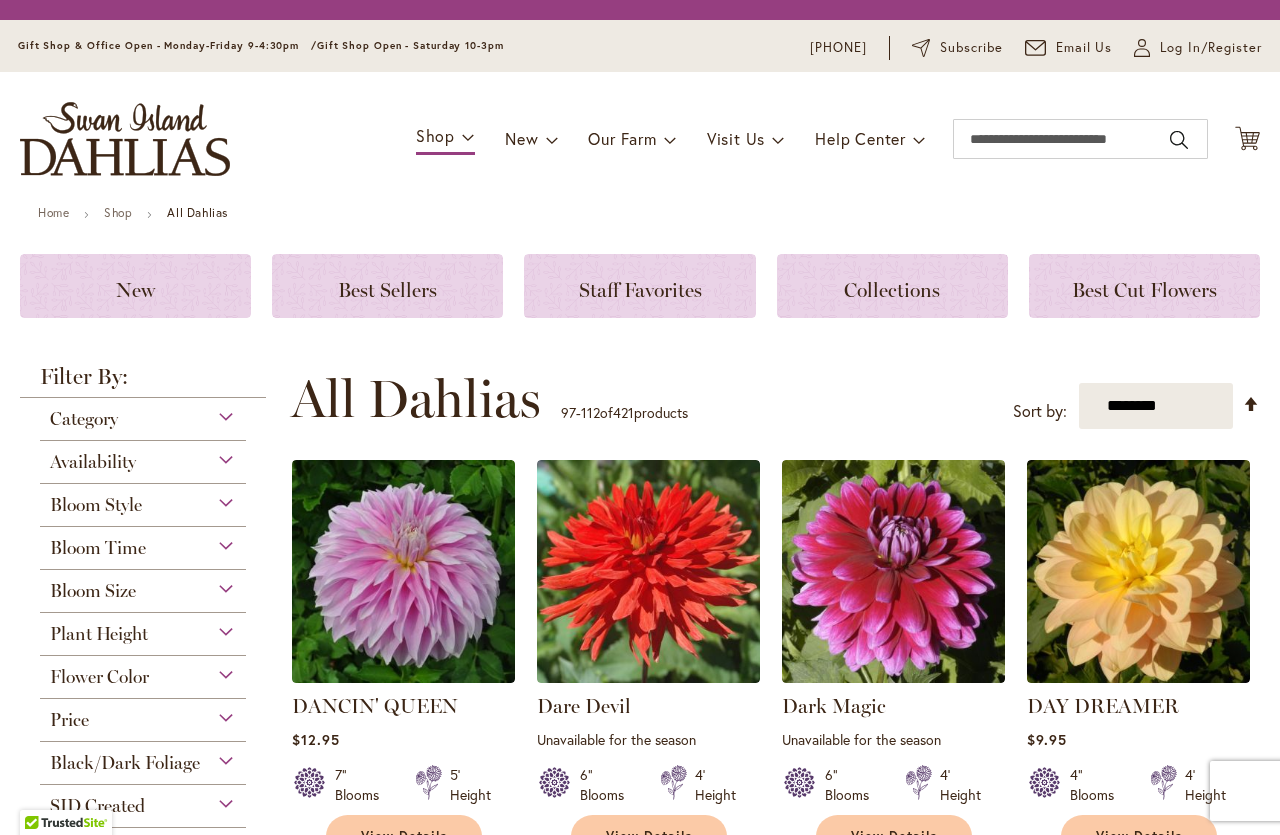 scroll, scrollTop: 0, scrollLeft: 0, axis: both 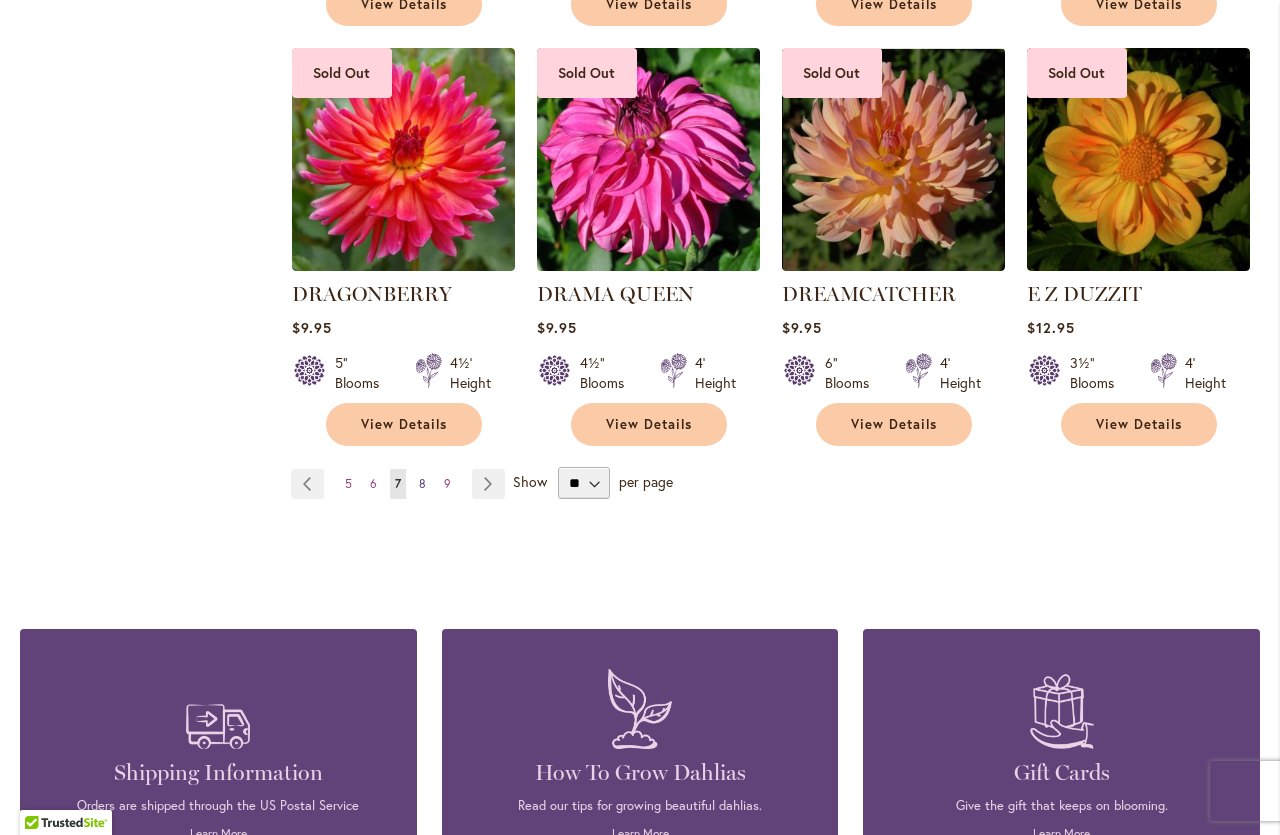click on "8" at bounding box center (422, 483) 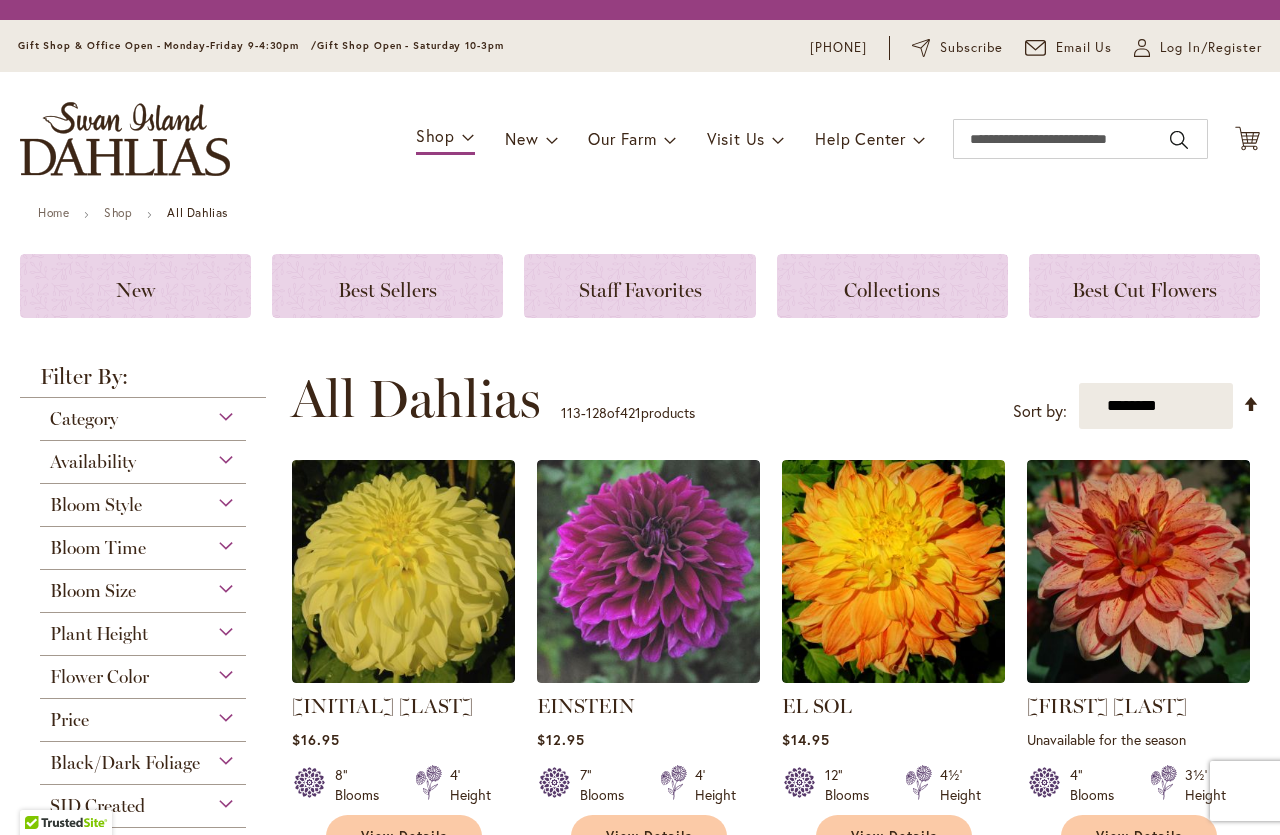 scroll, scrollTop: 0, scrollLeft: 0, axis: both 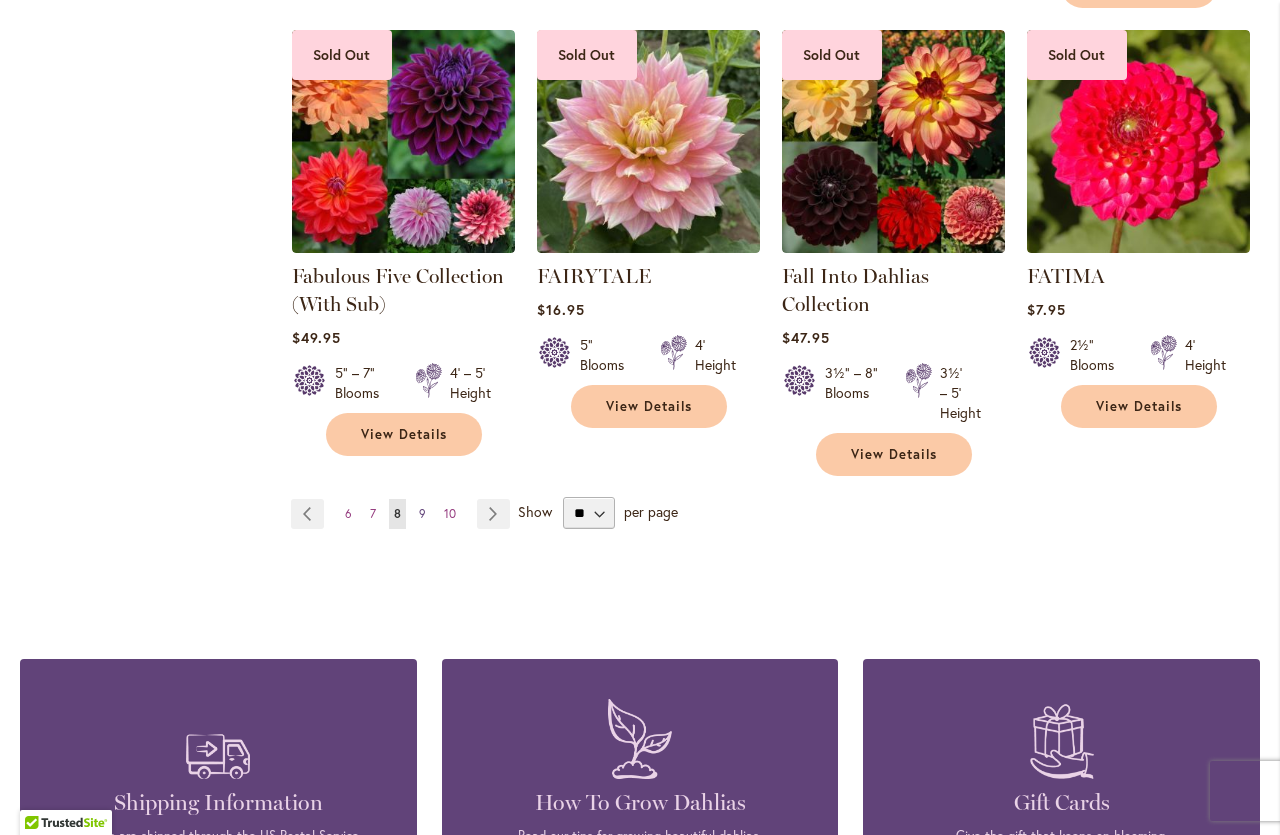 click on "9" at bounding box center [422, 513] 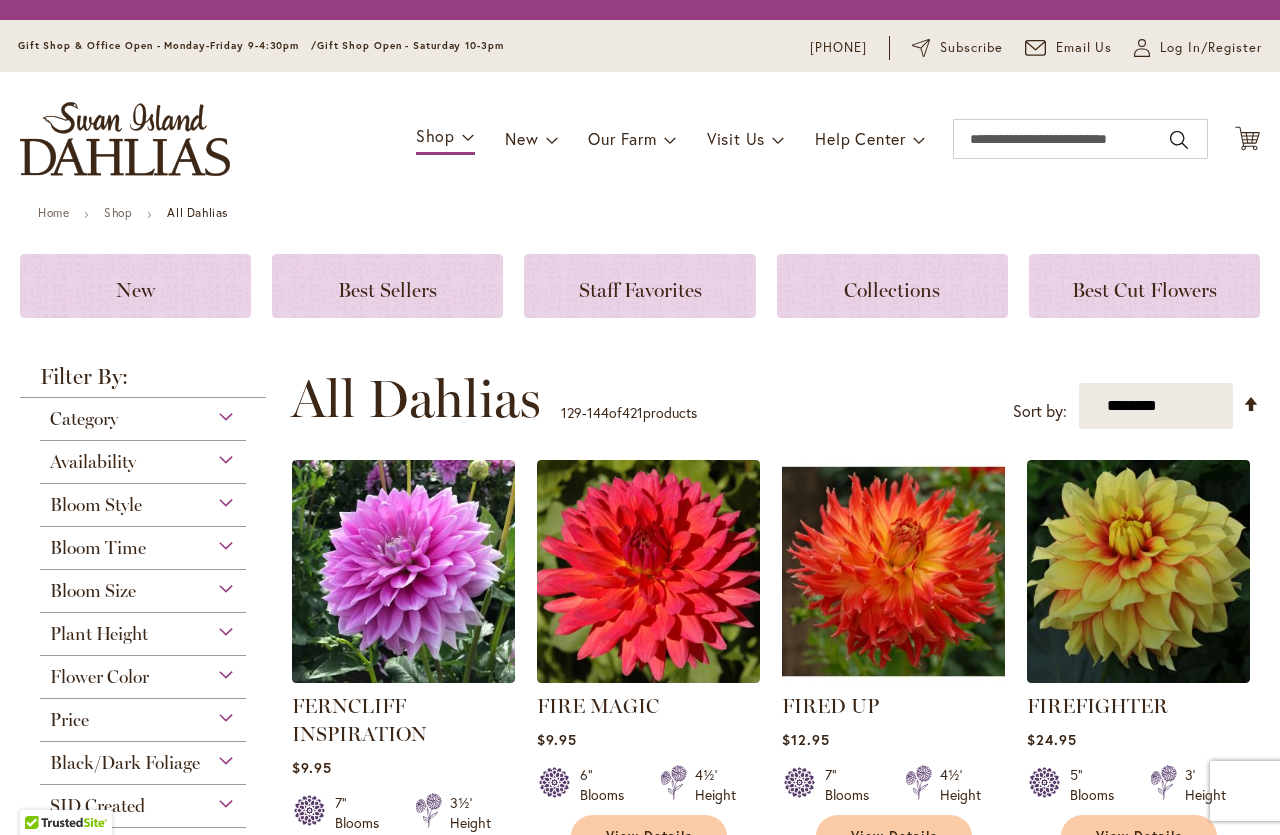 scroll, scrollTop: 0, scrollLeft: 0, axis: both 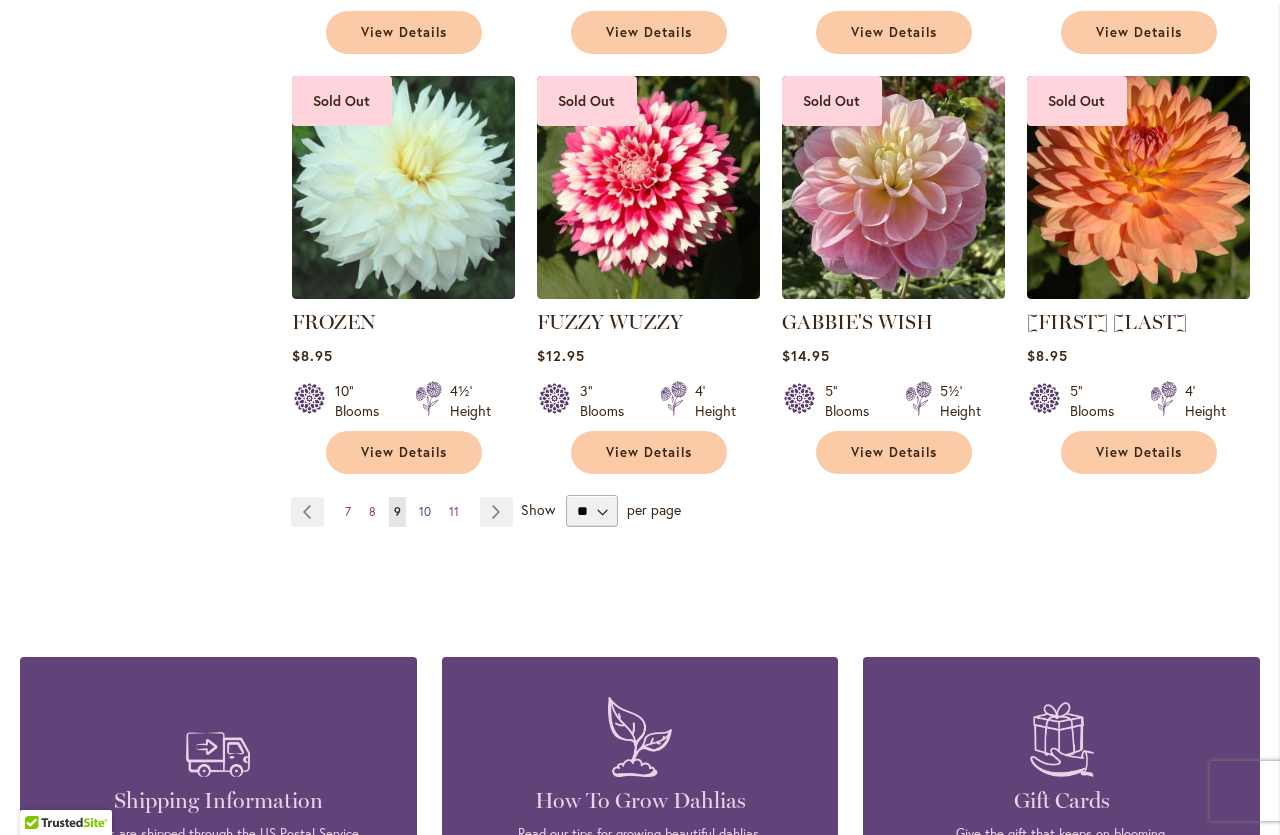 click on "10" at bounding box center (425, 511) 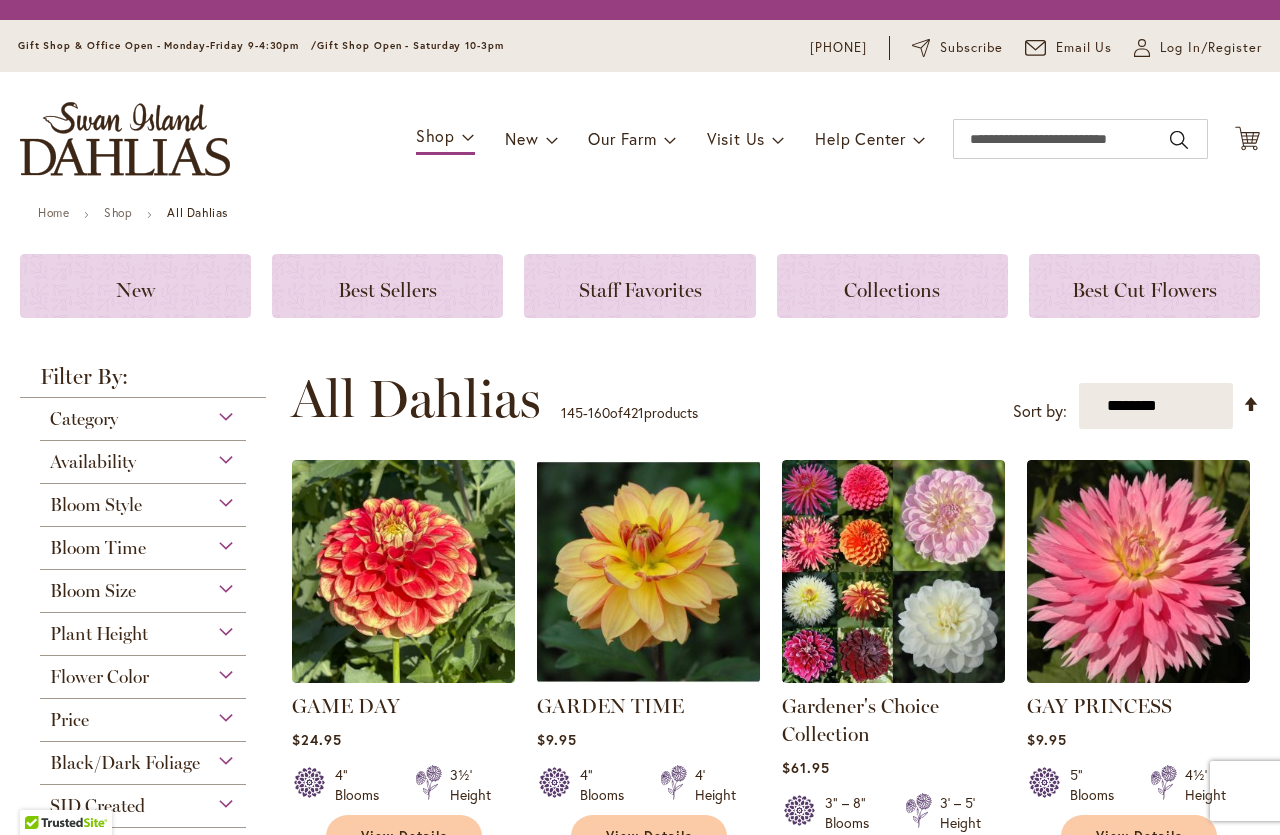 scroll, scrollTop: 0, scrollLeft: 0, axis: both 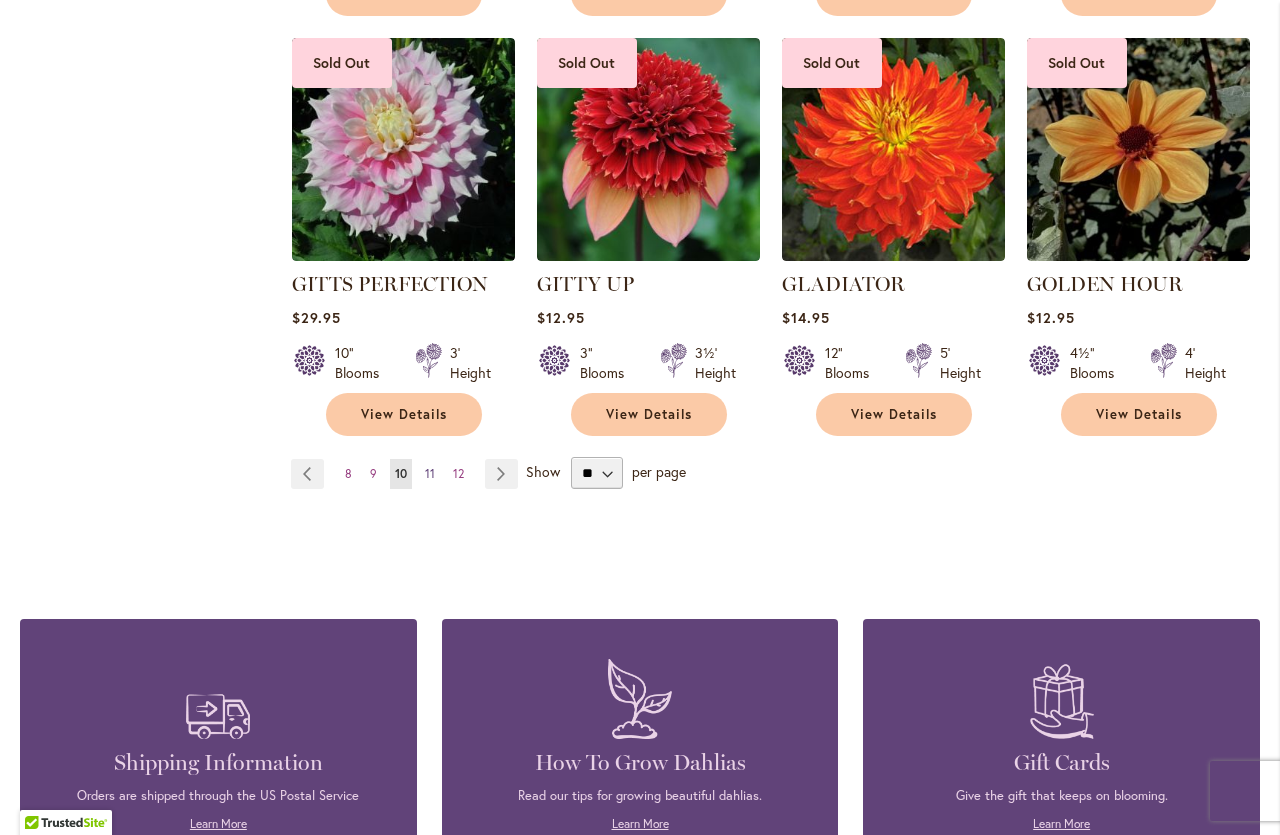click on "11" at bounding box center (430, 473) 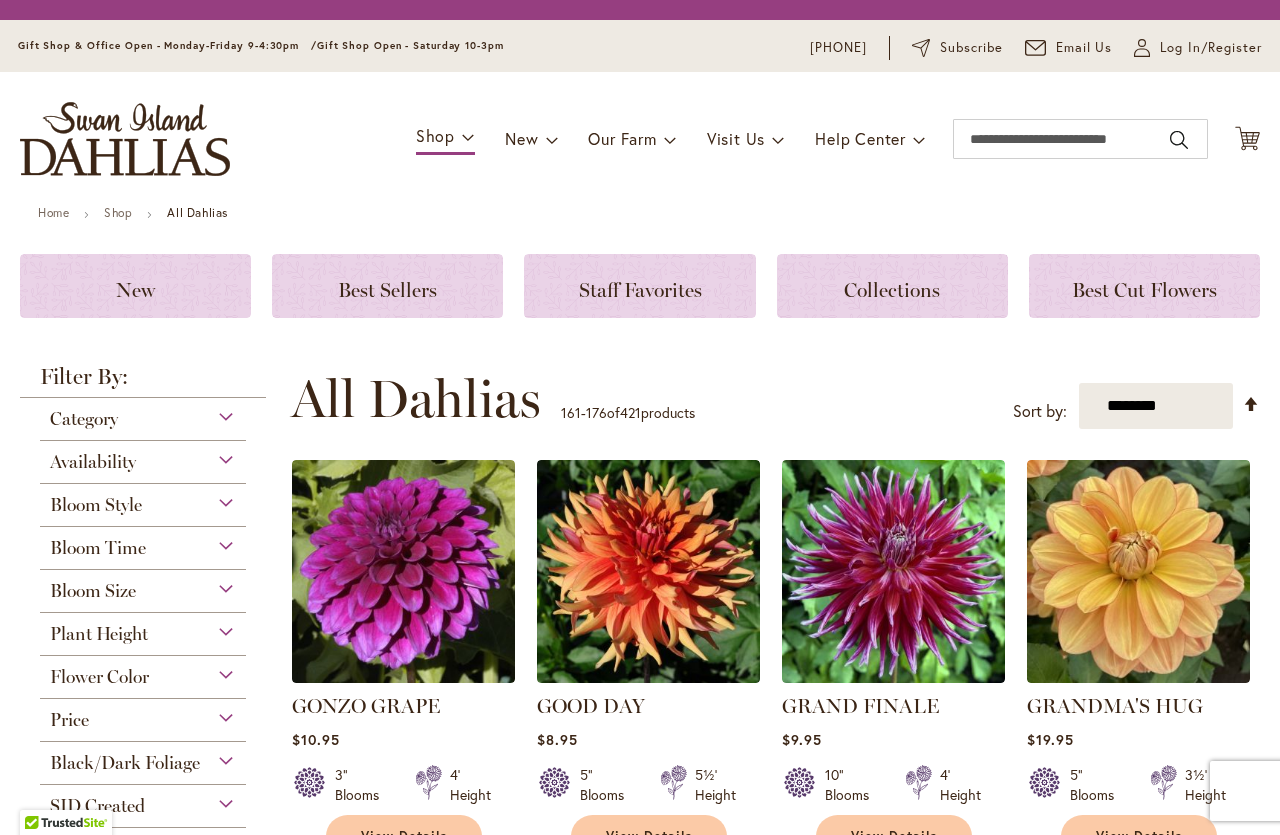 scroll, scrollTop: 0, scrollLeft: 0, axis: both 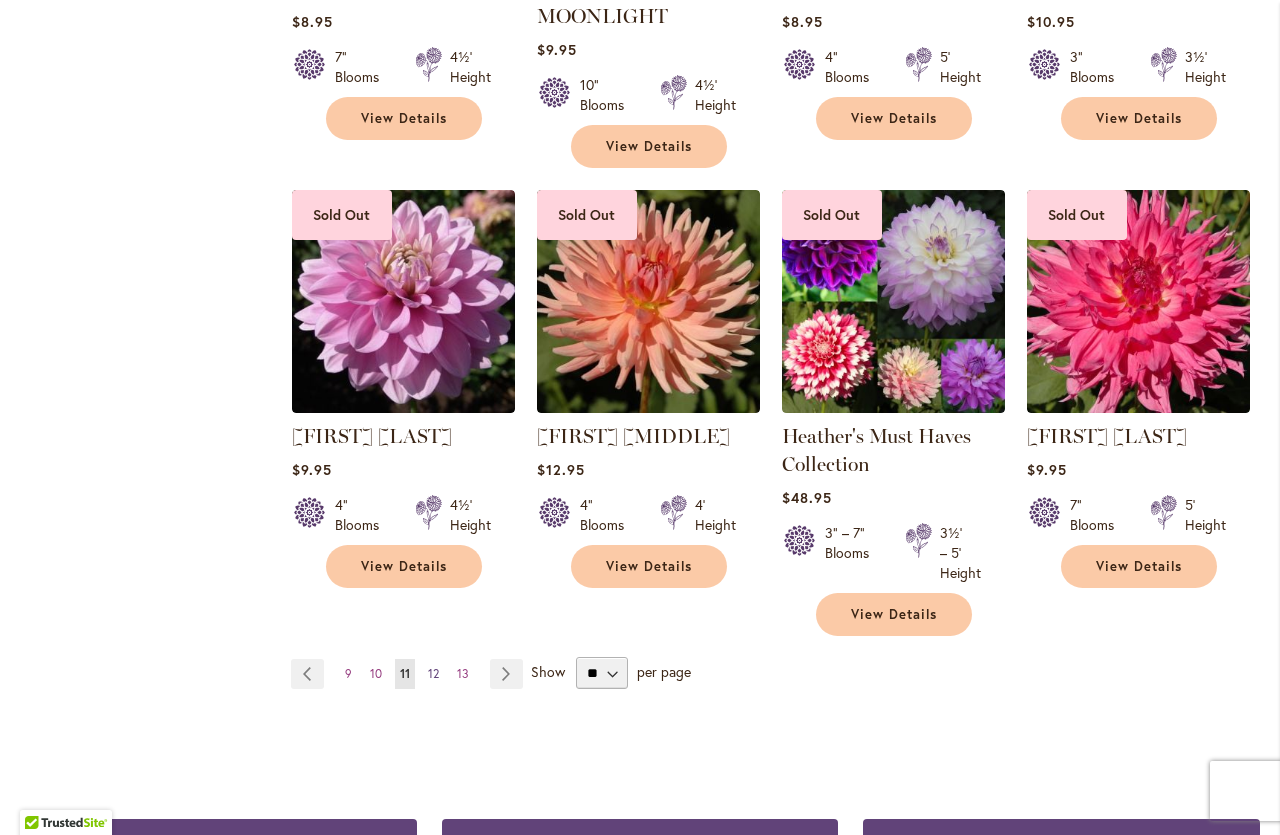 click on "12" at bounding box center [433, 673] 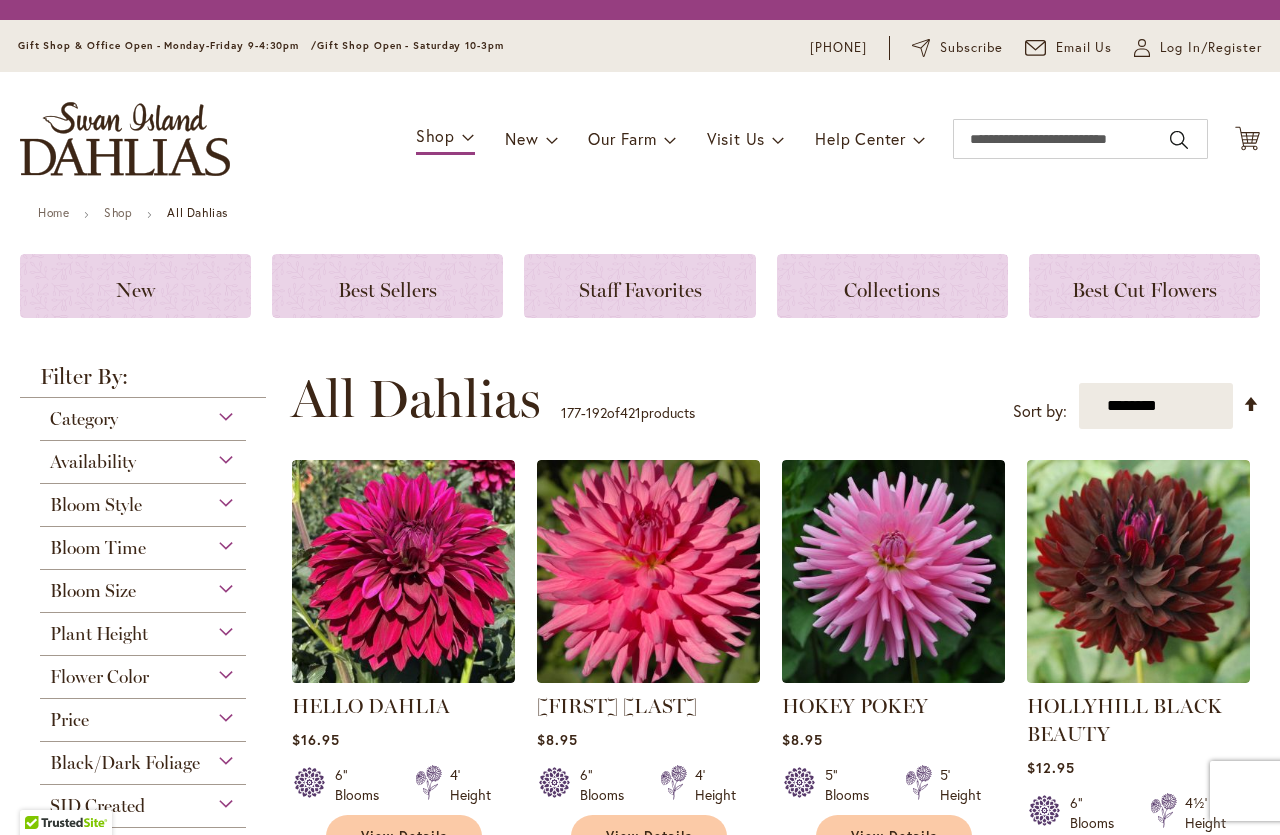 scroll, scrollTop: 0, scrollLeft: 0, axis: both 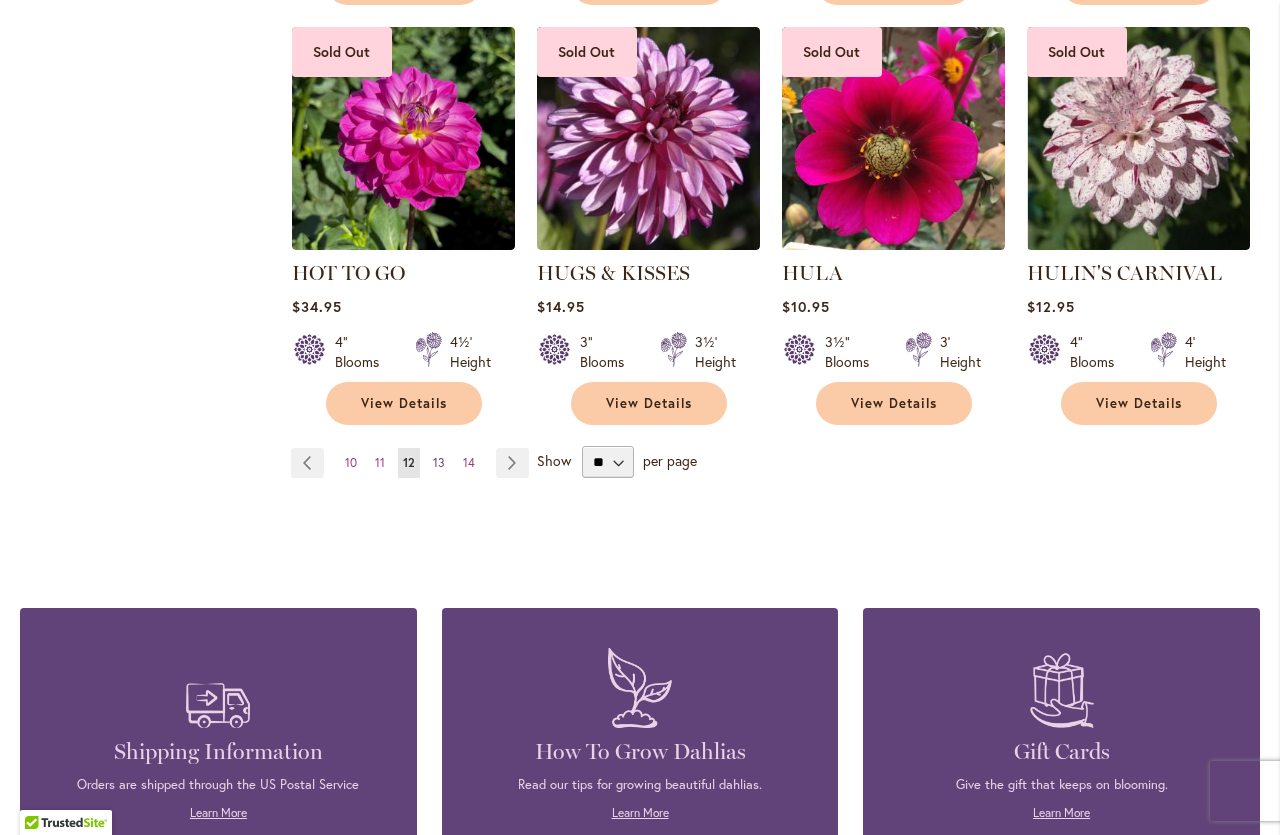 click on "13" at bounding box center (439, 462) 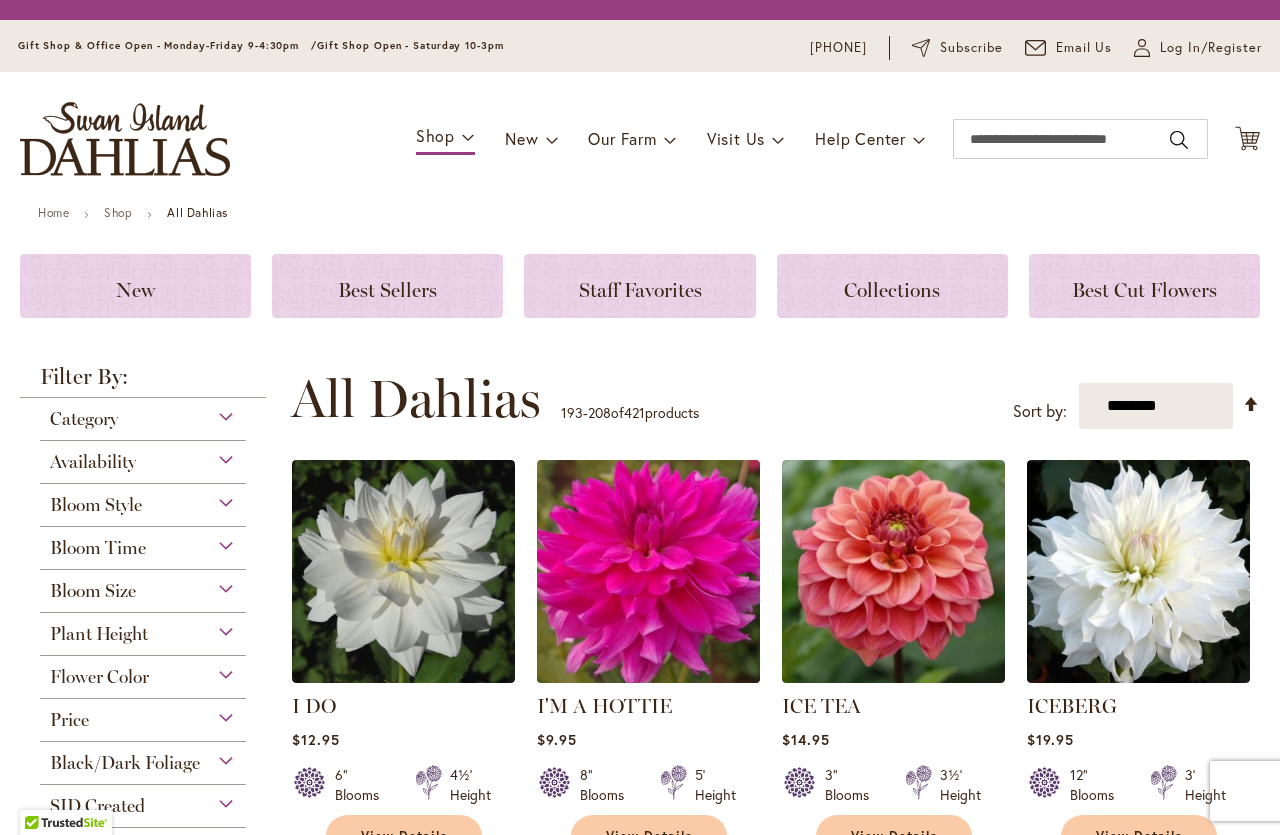 scroll, scrollTop: 0, scrollLeft: 0, axis: both 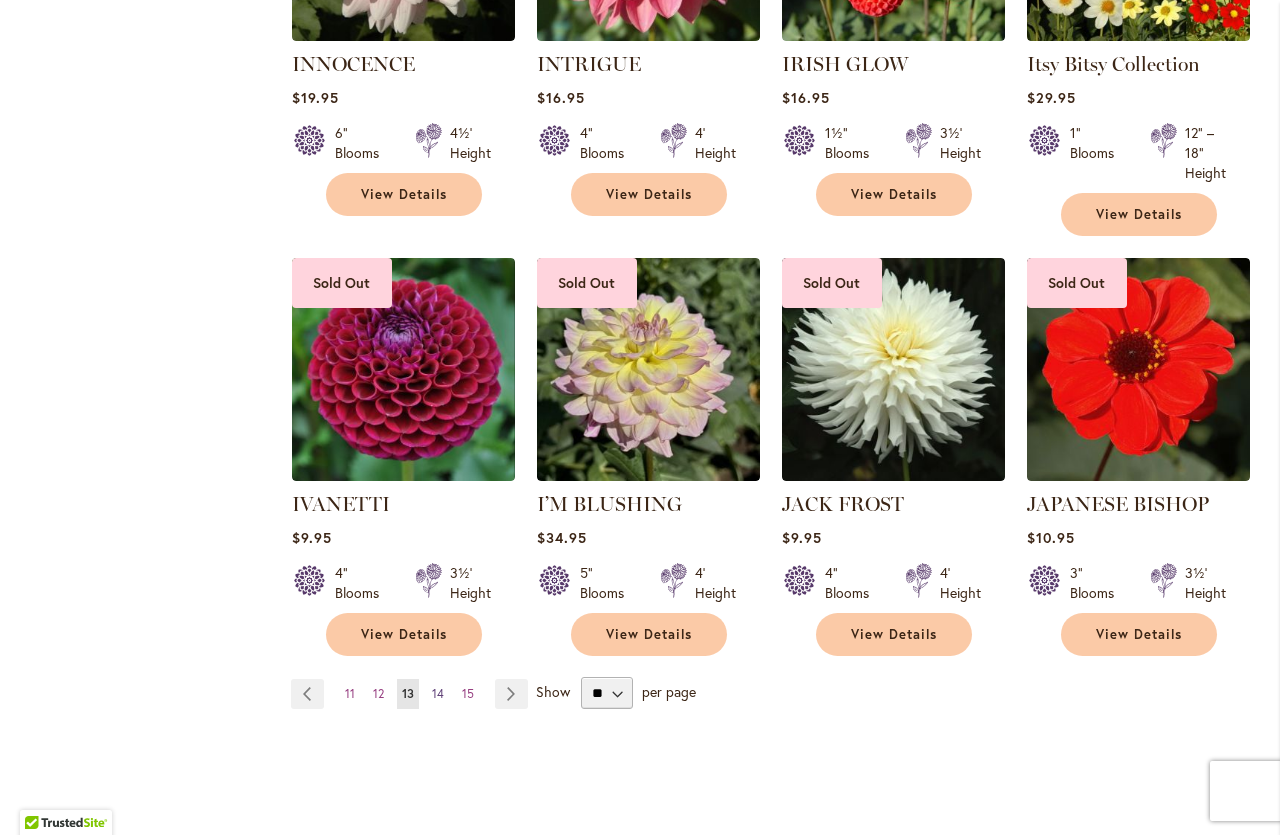 click on "14" at bounding box center (438, 693) 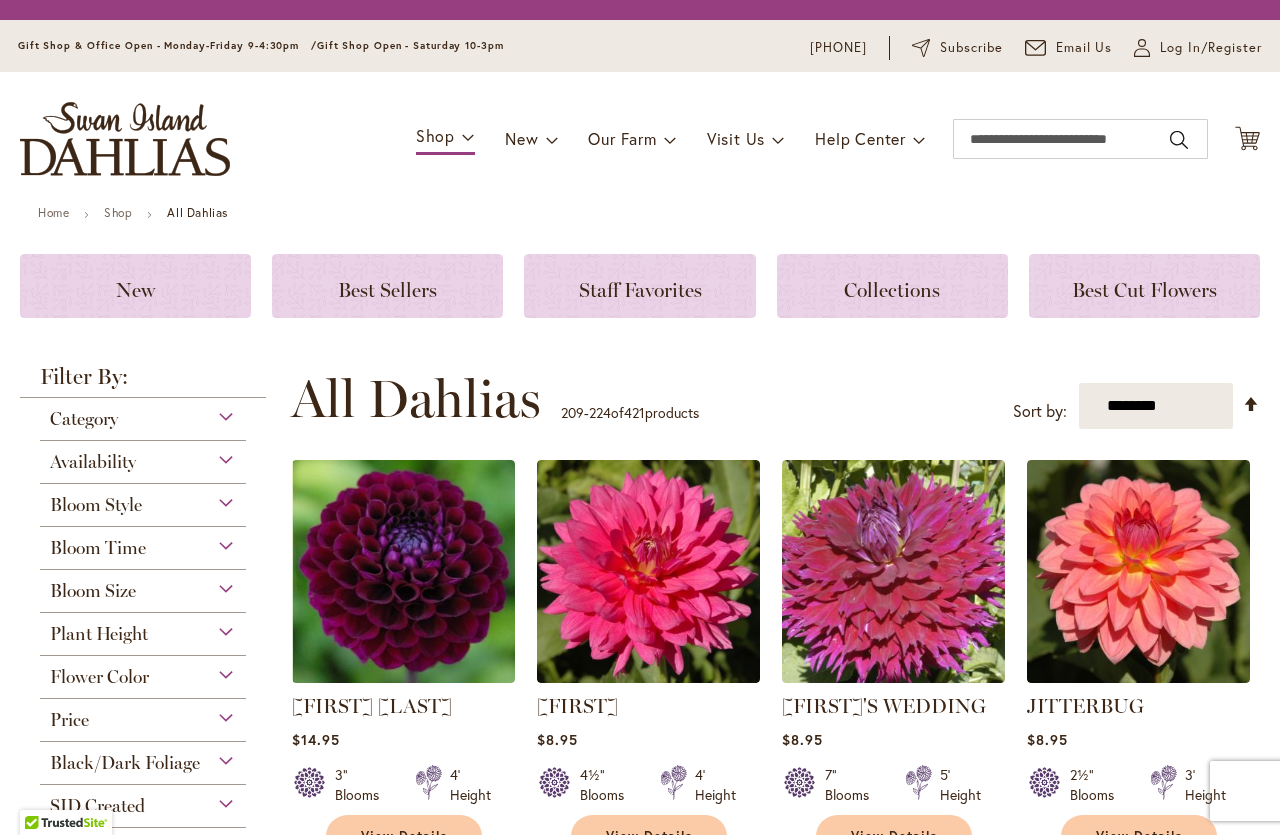 scroll, scrollTop: 0, scrollLeft: 0, axis: both 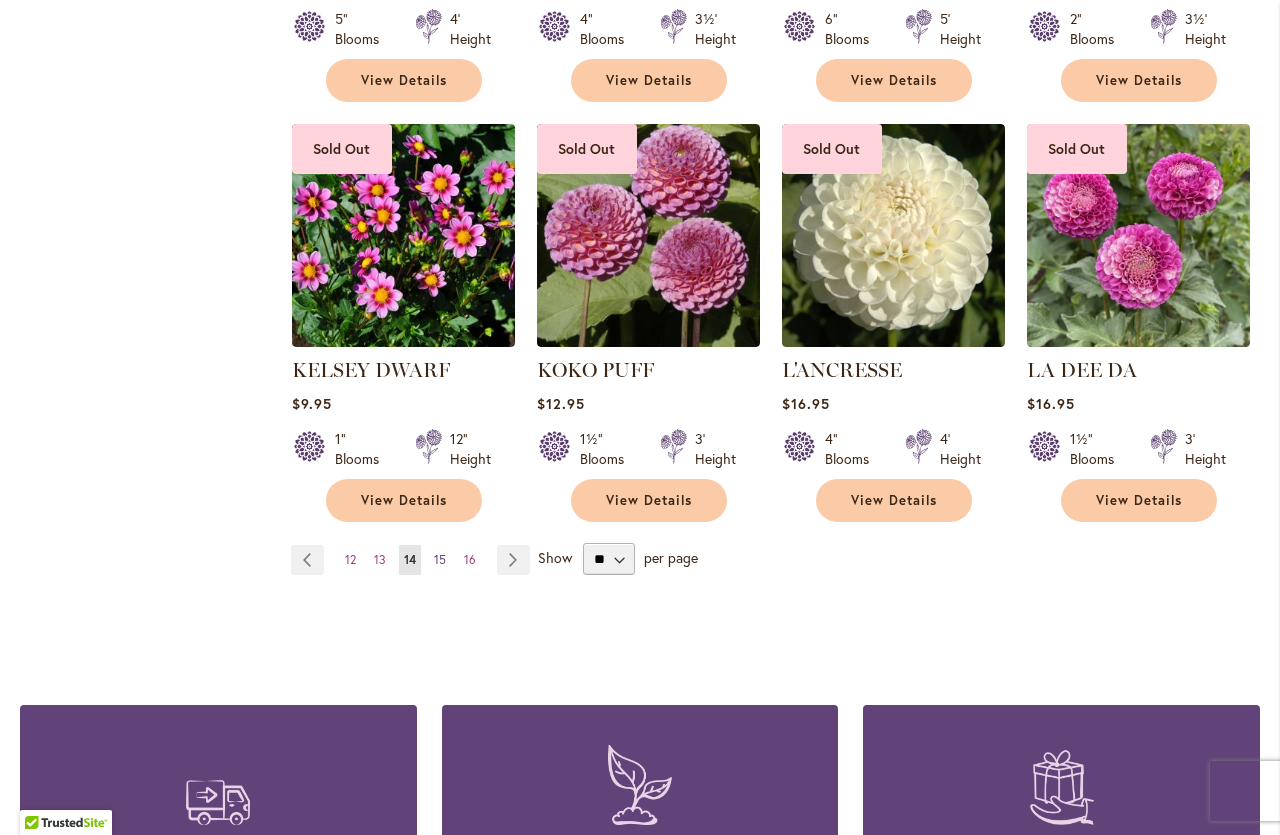 click on "15" at bounding box center [440, 559] 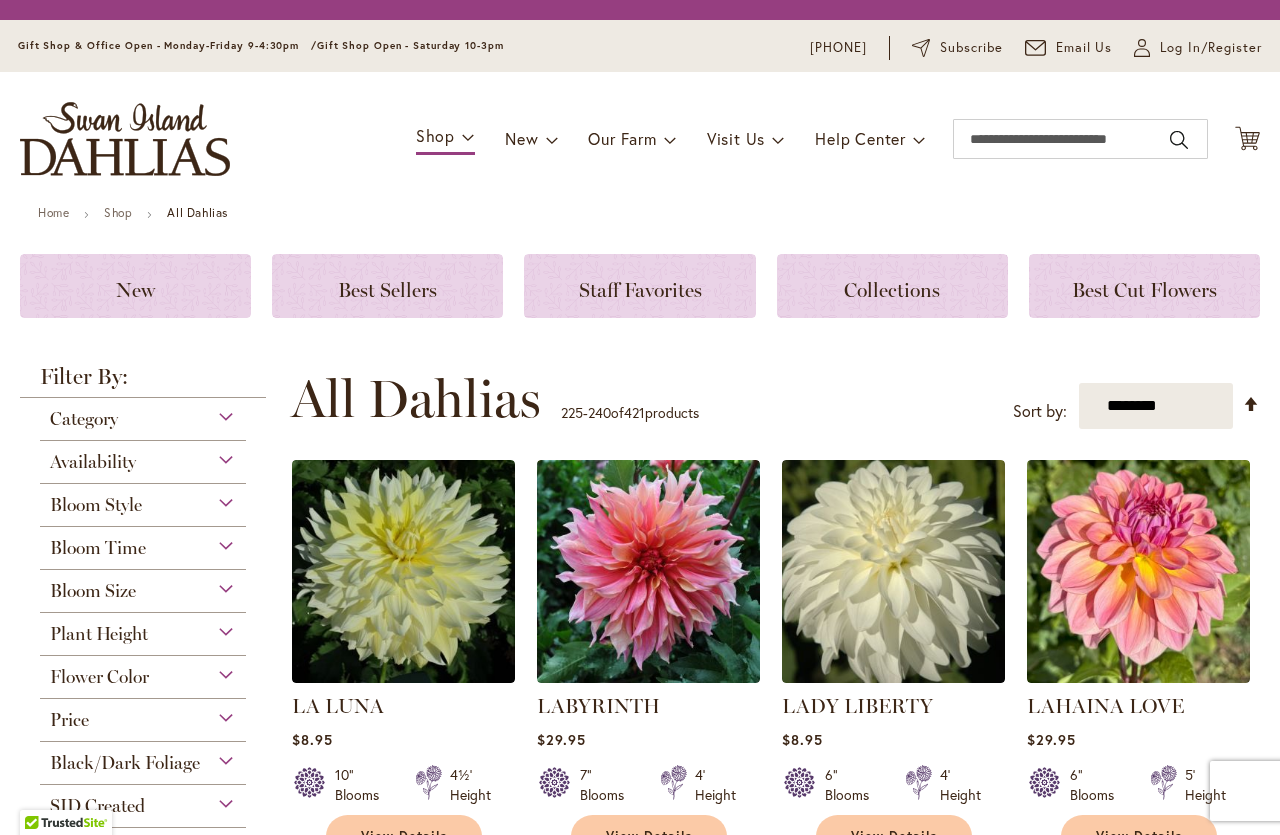 scroll, scrollTop: 0, scrollLeft: 0, axis: both 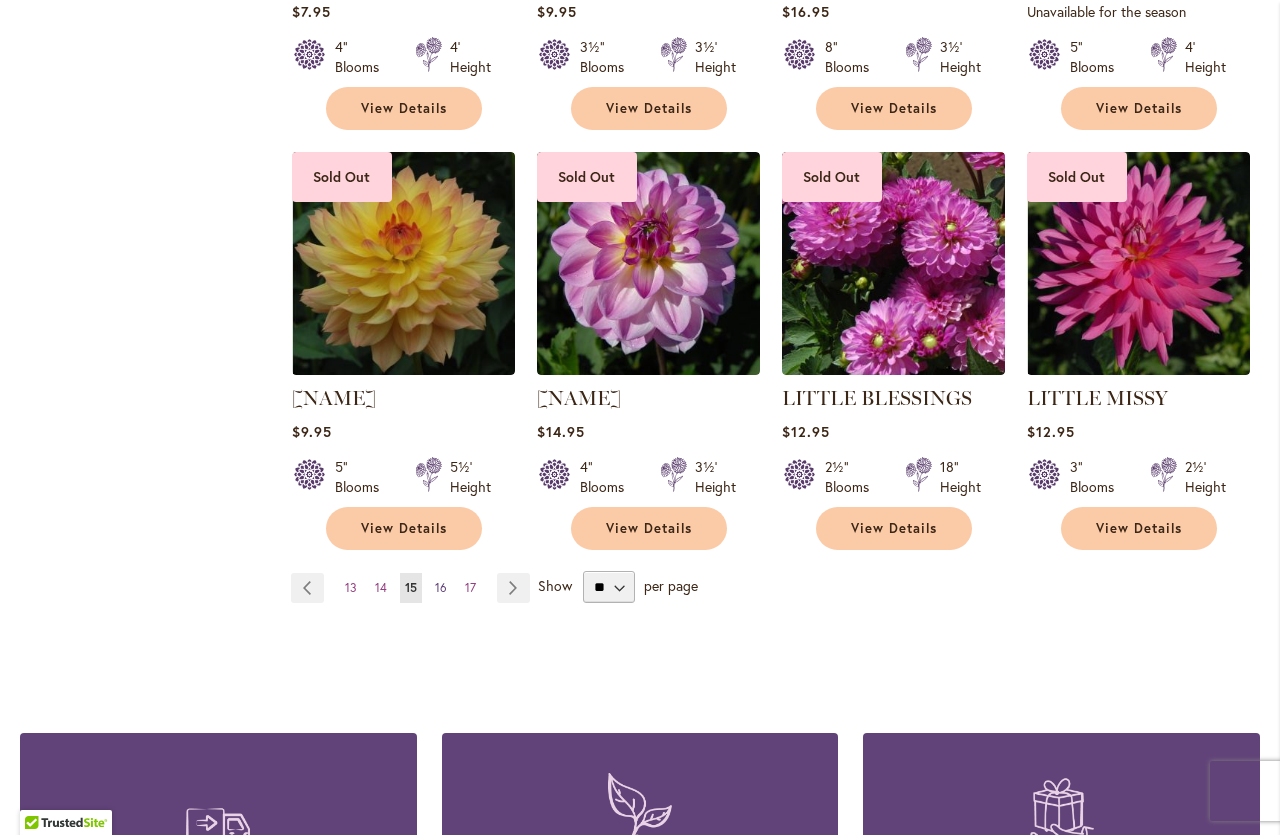 click on "16" at bounding box center (441, 587) 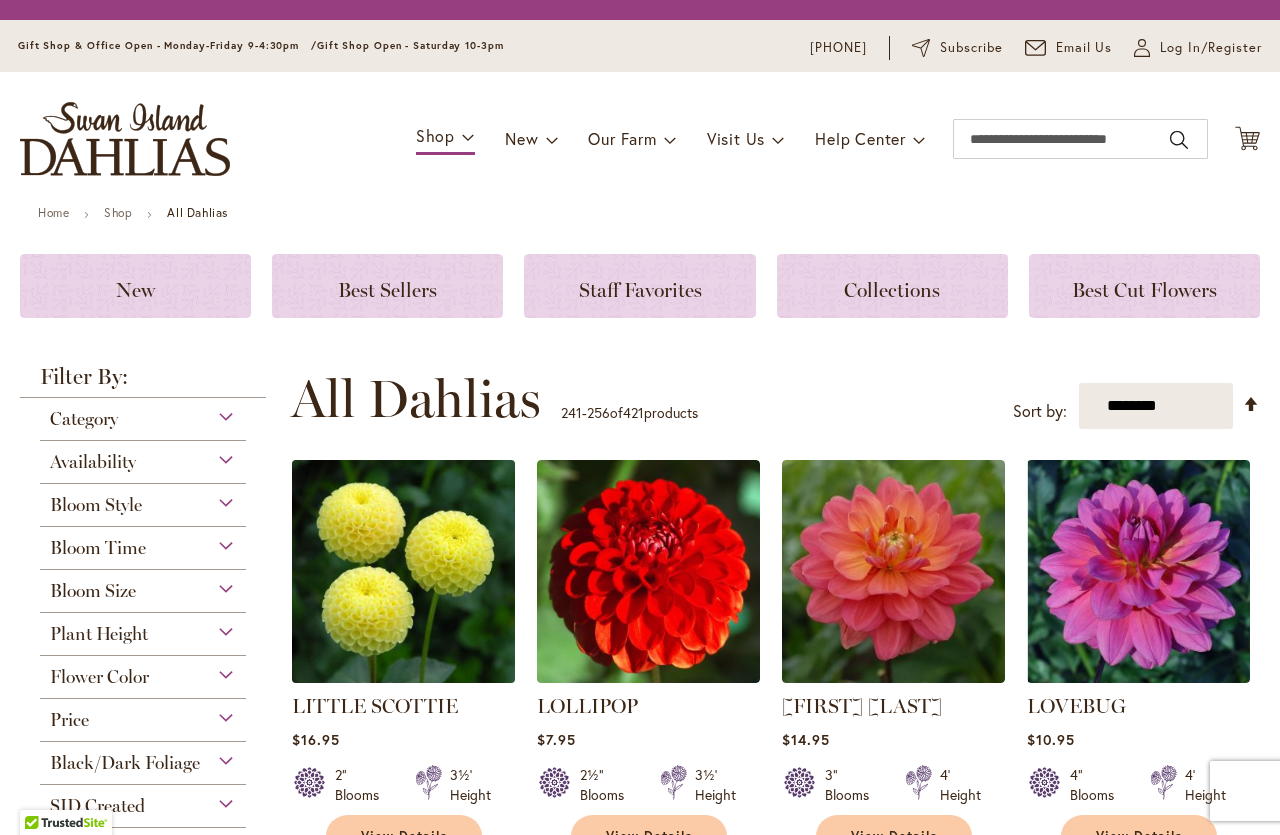 scroll, scrollTop: 0, scrollLeft: 0, axis: both 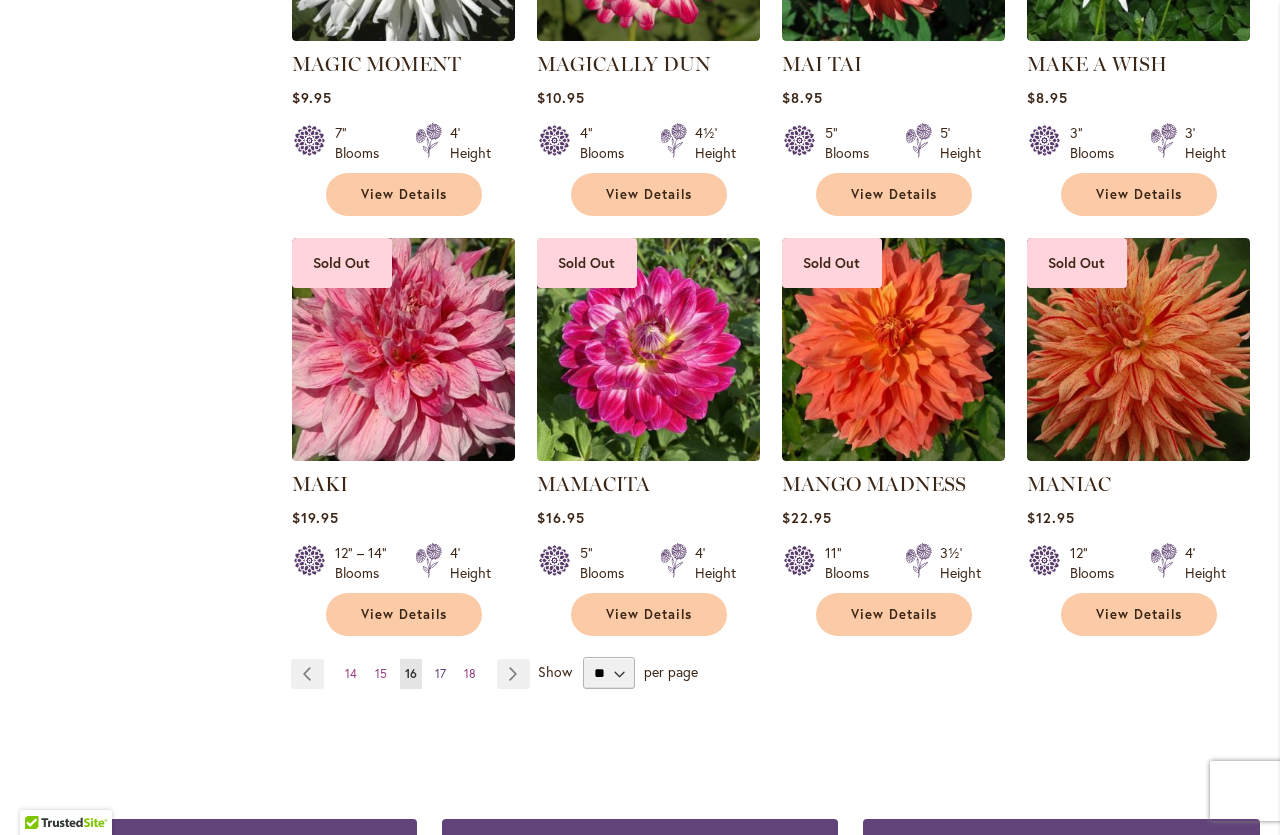 click on "17" at bounding box center (440, 673) 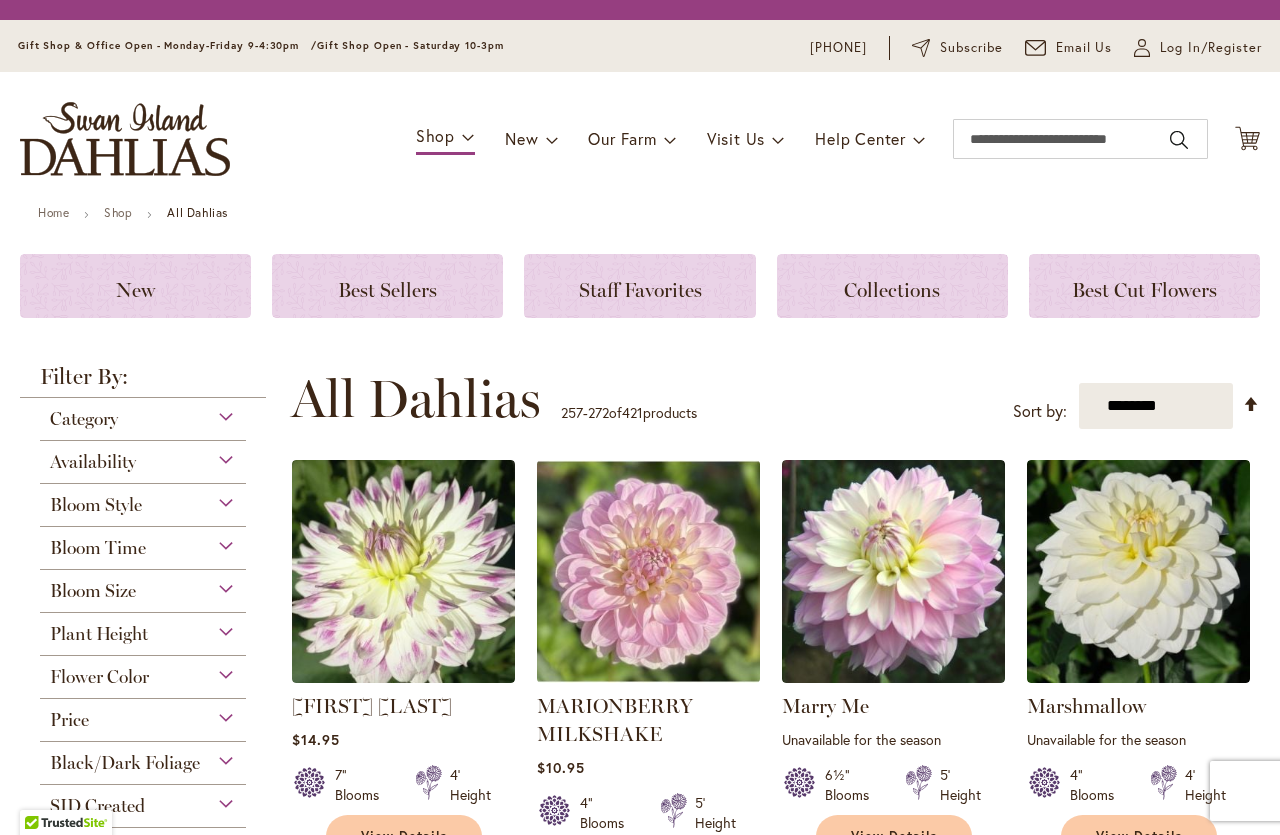 scroll, scrollTop: 0, scrollLeft: 0, axis: both 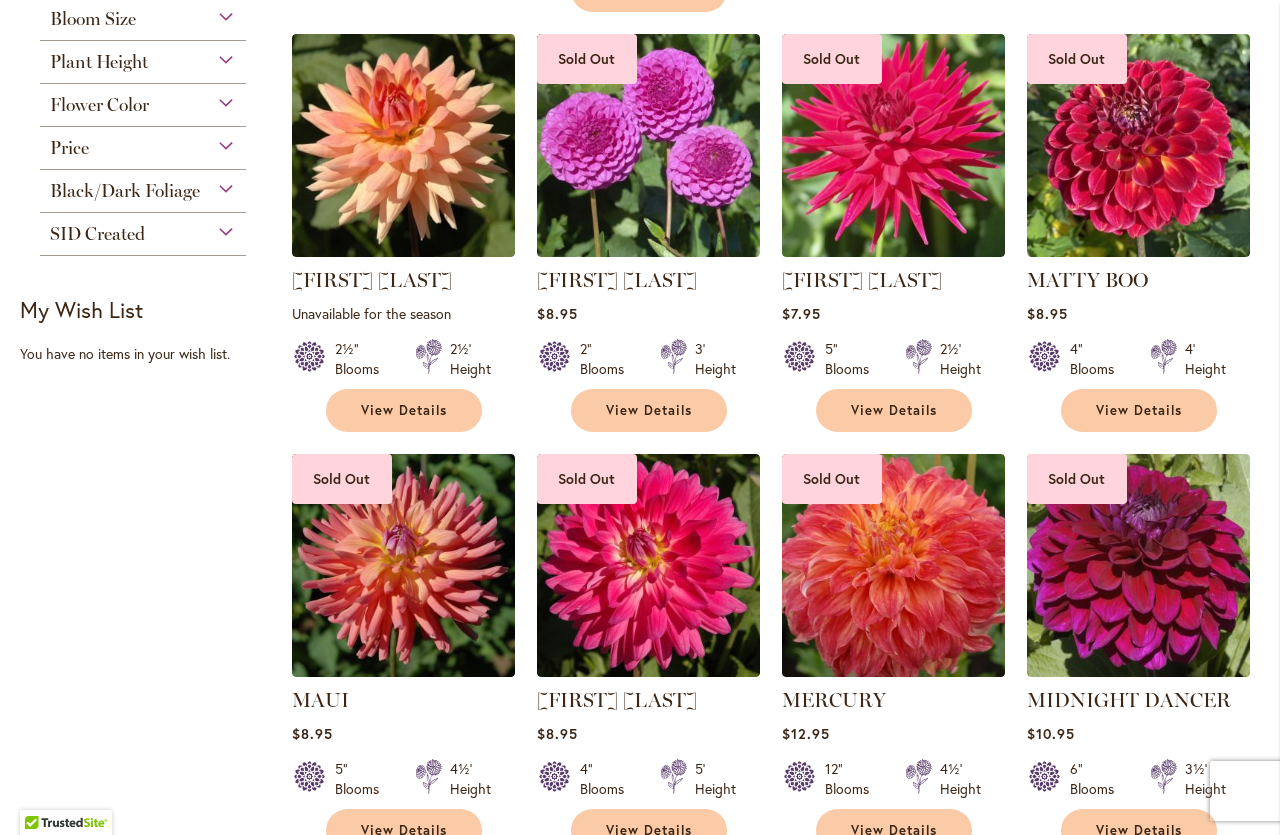 click on "Black/Dark Foliage" at bounding box center [125, 191] 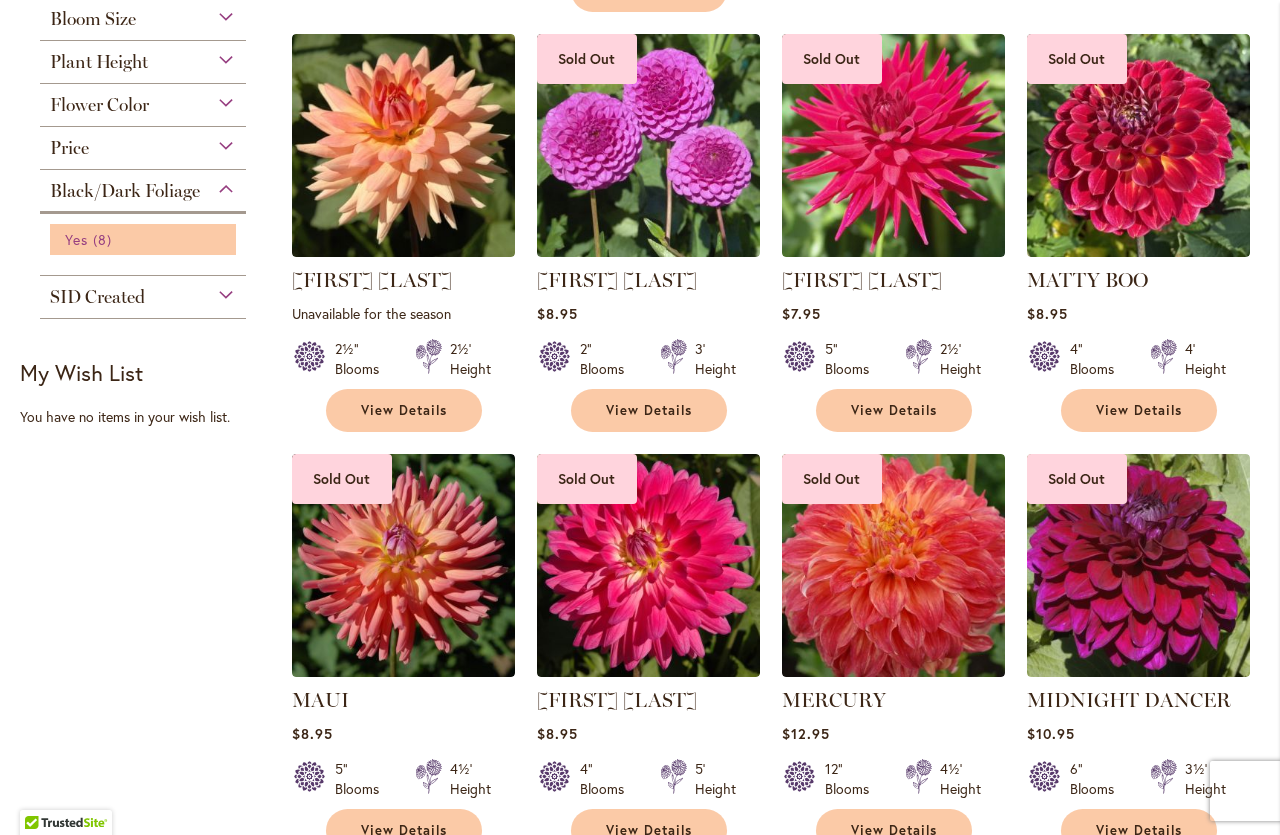 click on "Yes" at bounding box center (76, 239) 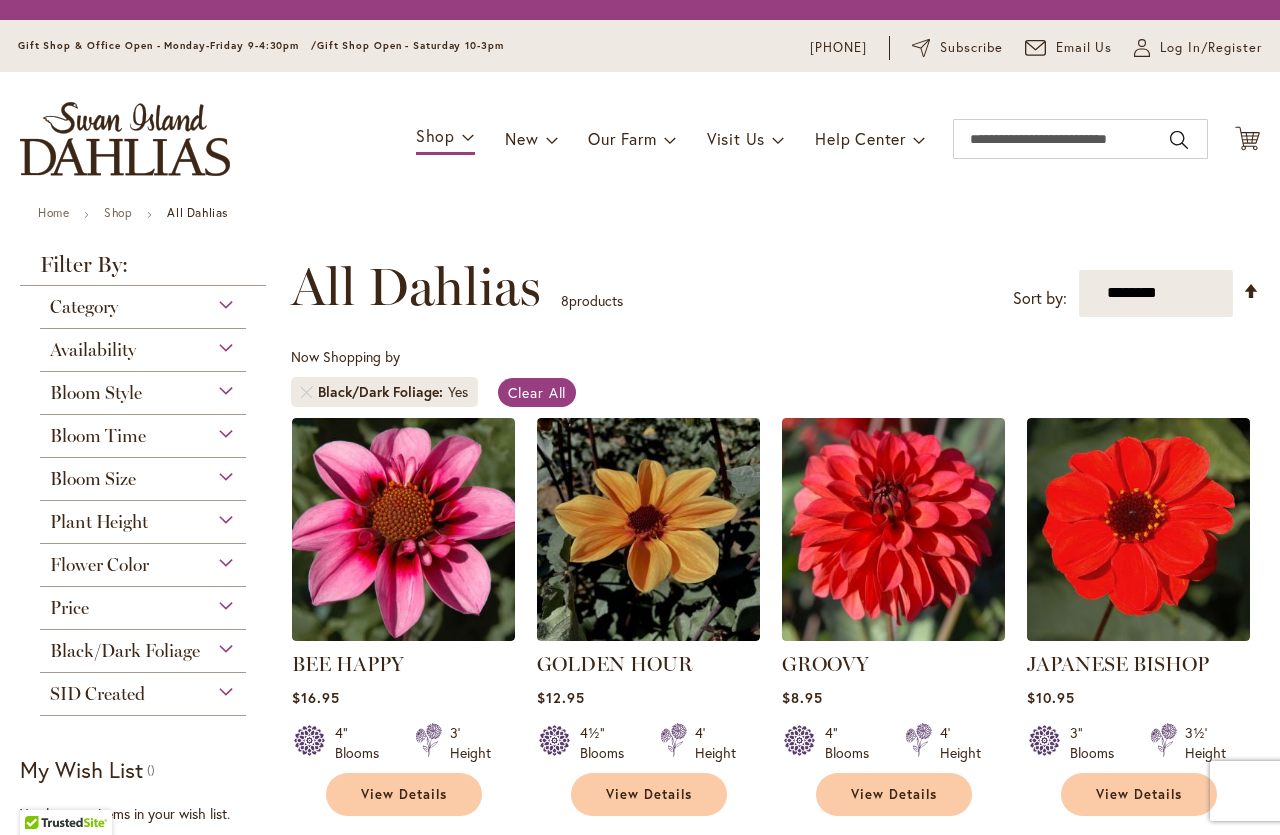 scroll, scrollTop: 0, scrollLeft: 0, axis: both 